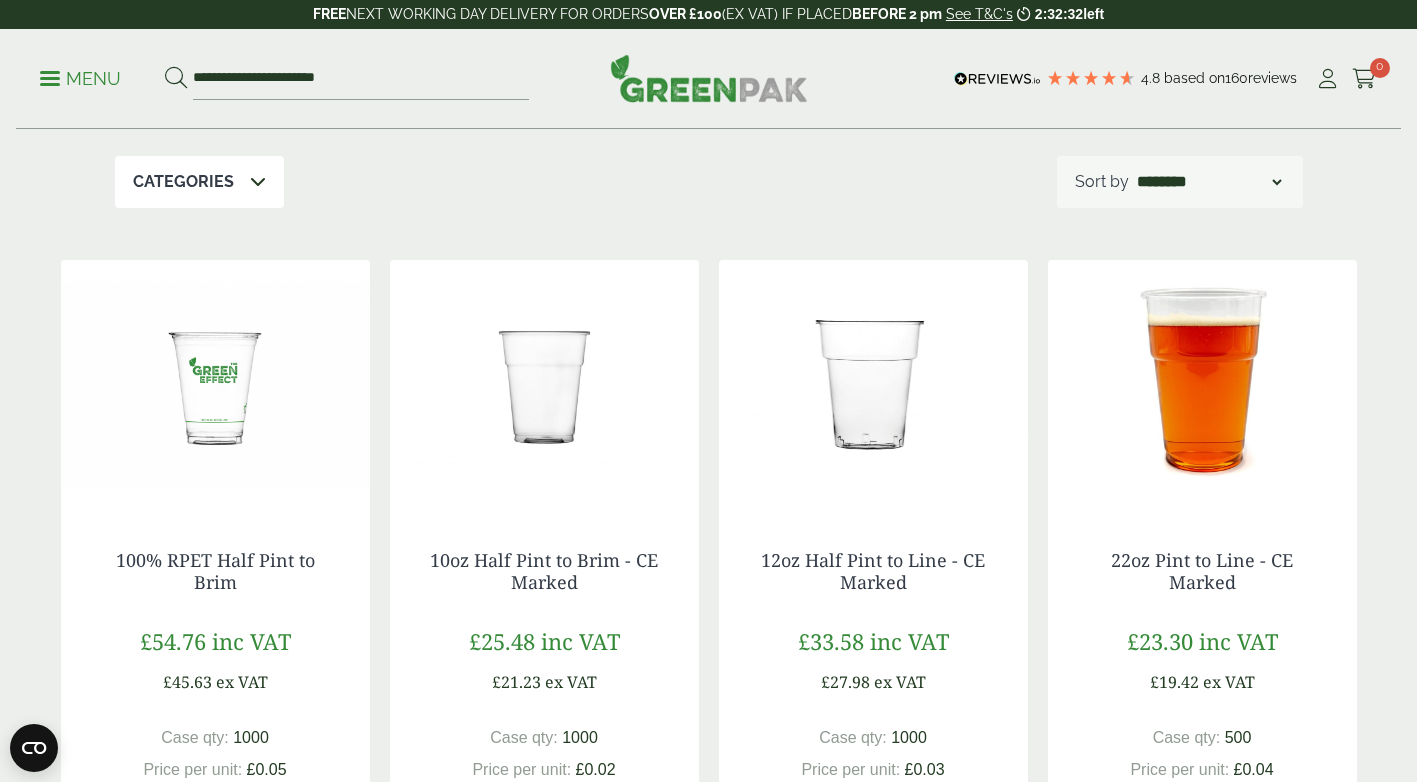 scroll, scrollTop: 300, scrollLeft: 0, axis: vertical 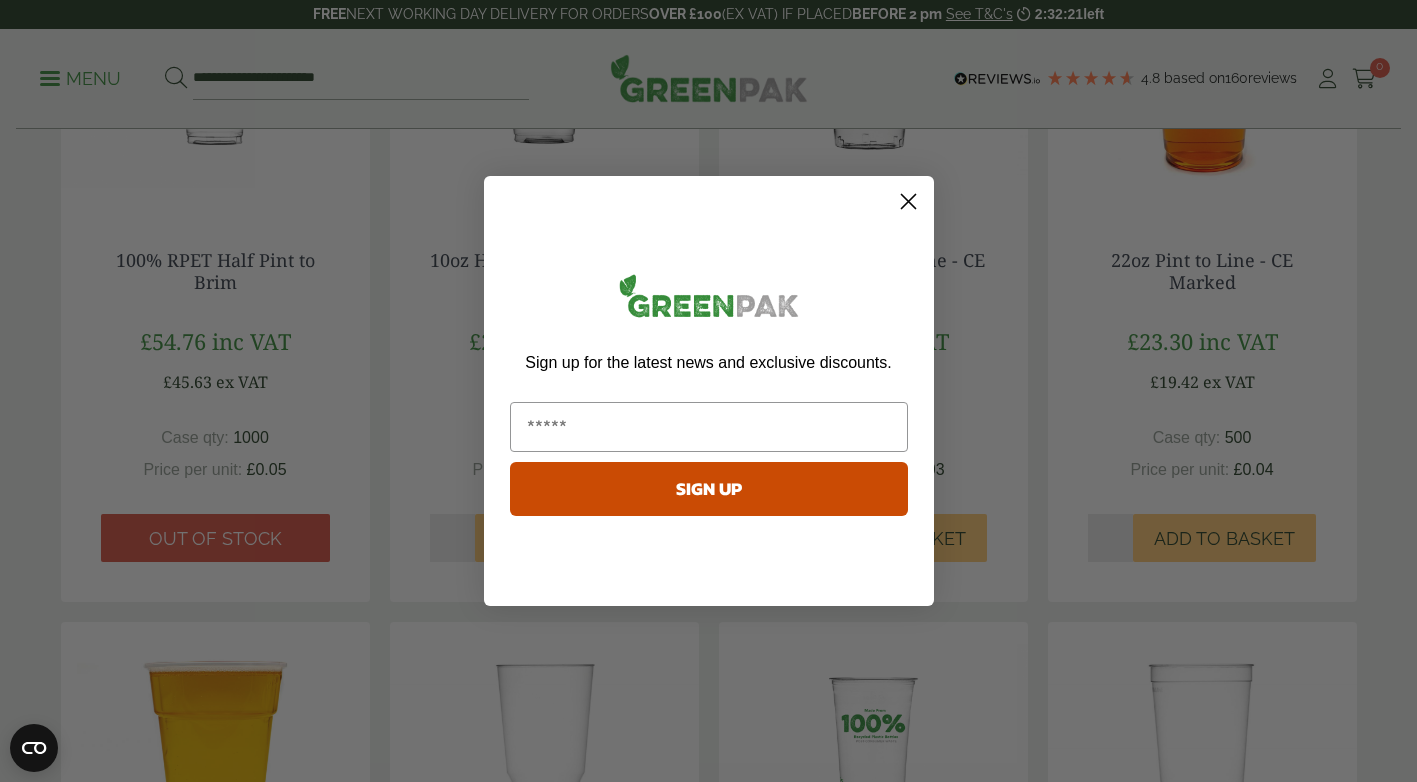 click 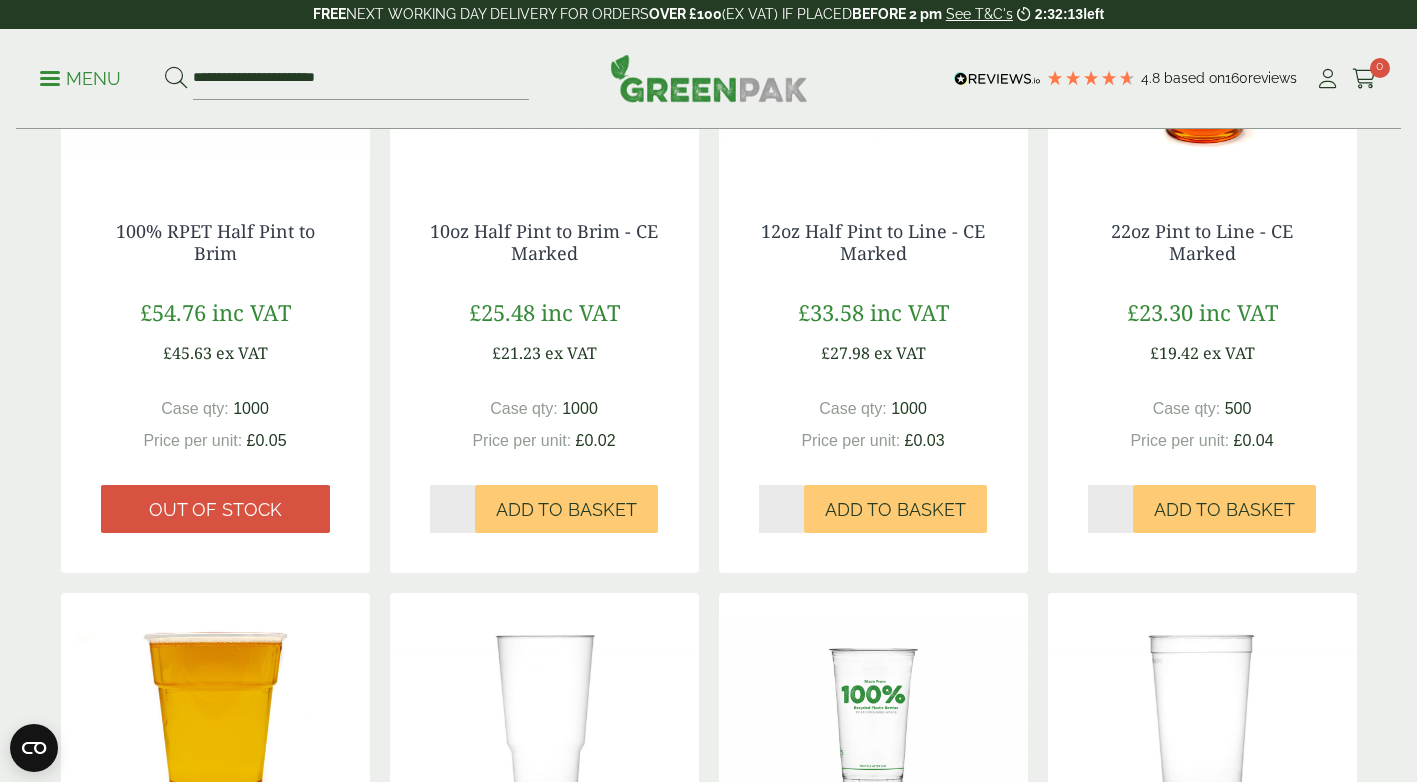 scroll, scrollTop: 600, scrollLeft: 0, axis: vertical 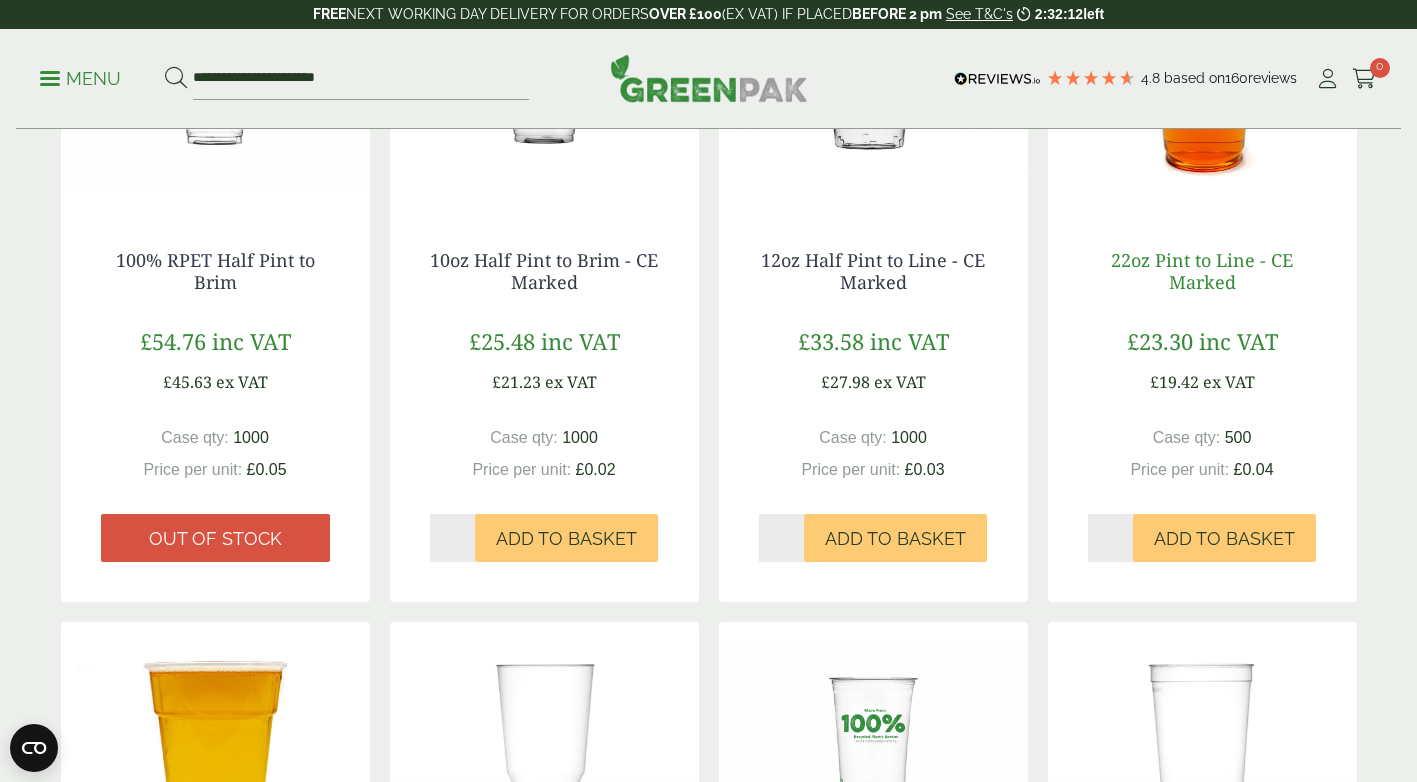 click on "22oz Pint to Line - CE Marked" at bounding box center (1202, 271) 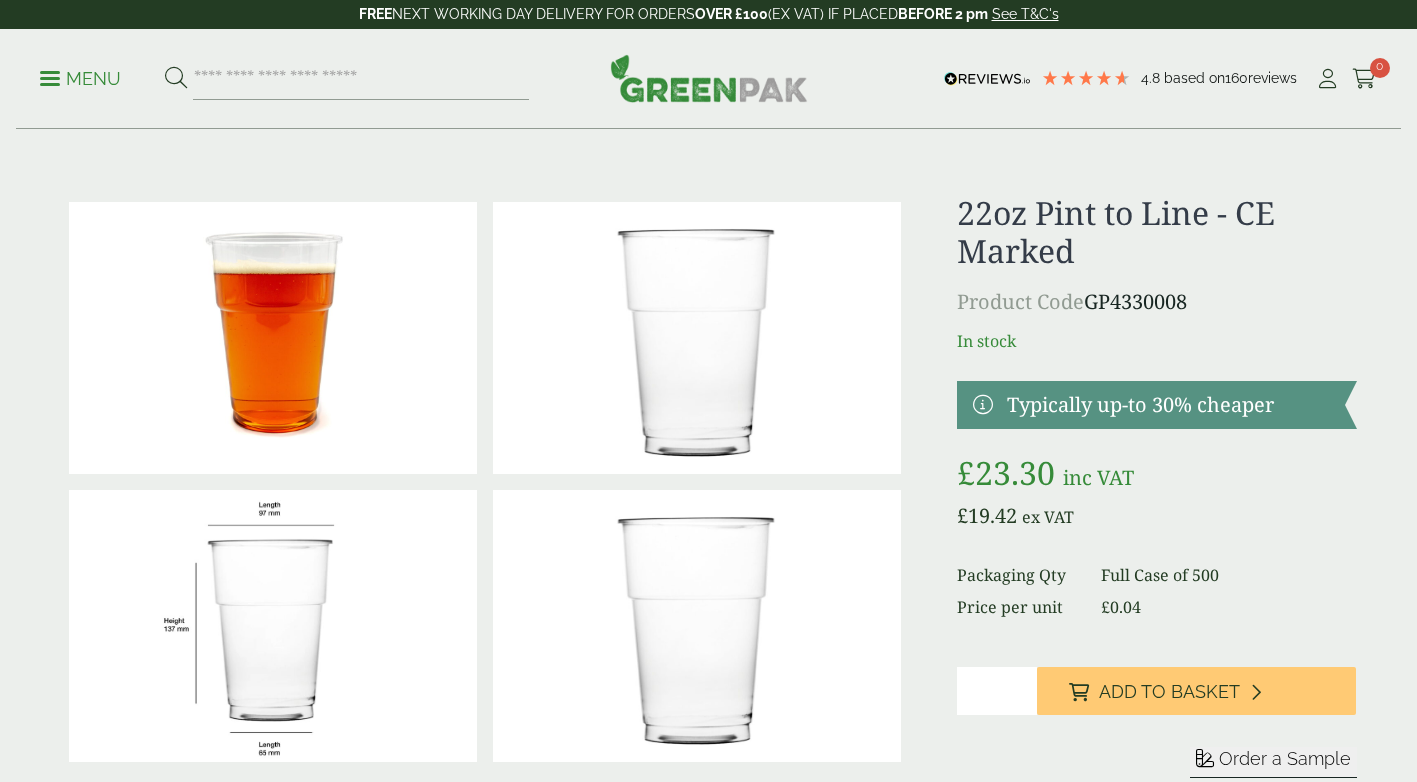 scroll, scrollTop: 0, scrollLeft: 0, axis: both 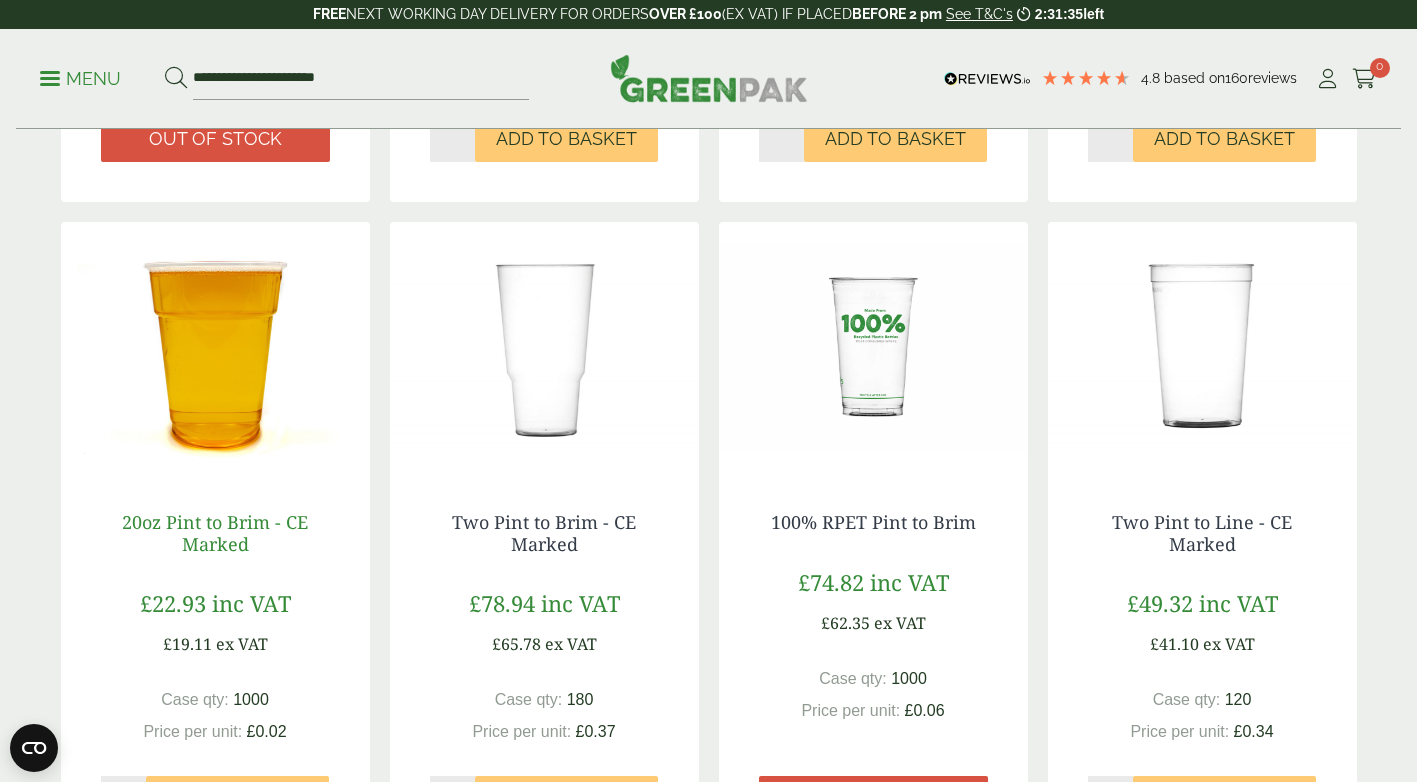 click on "20oz Pint to Brim - CE Marked" at bounding box center (215, 533) 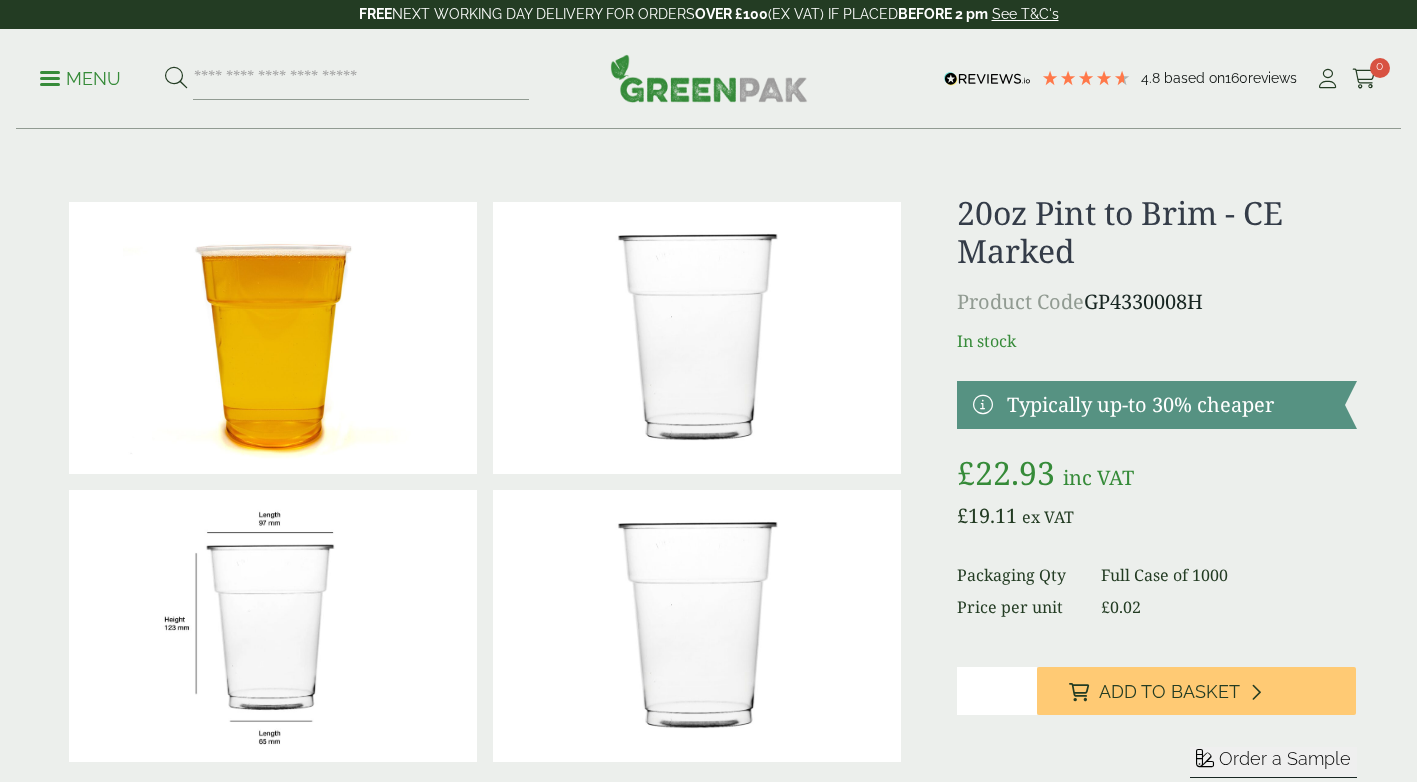 scroll, scrollTop: 0, scrollLeft: 0, axis: both 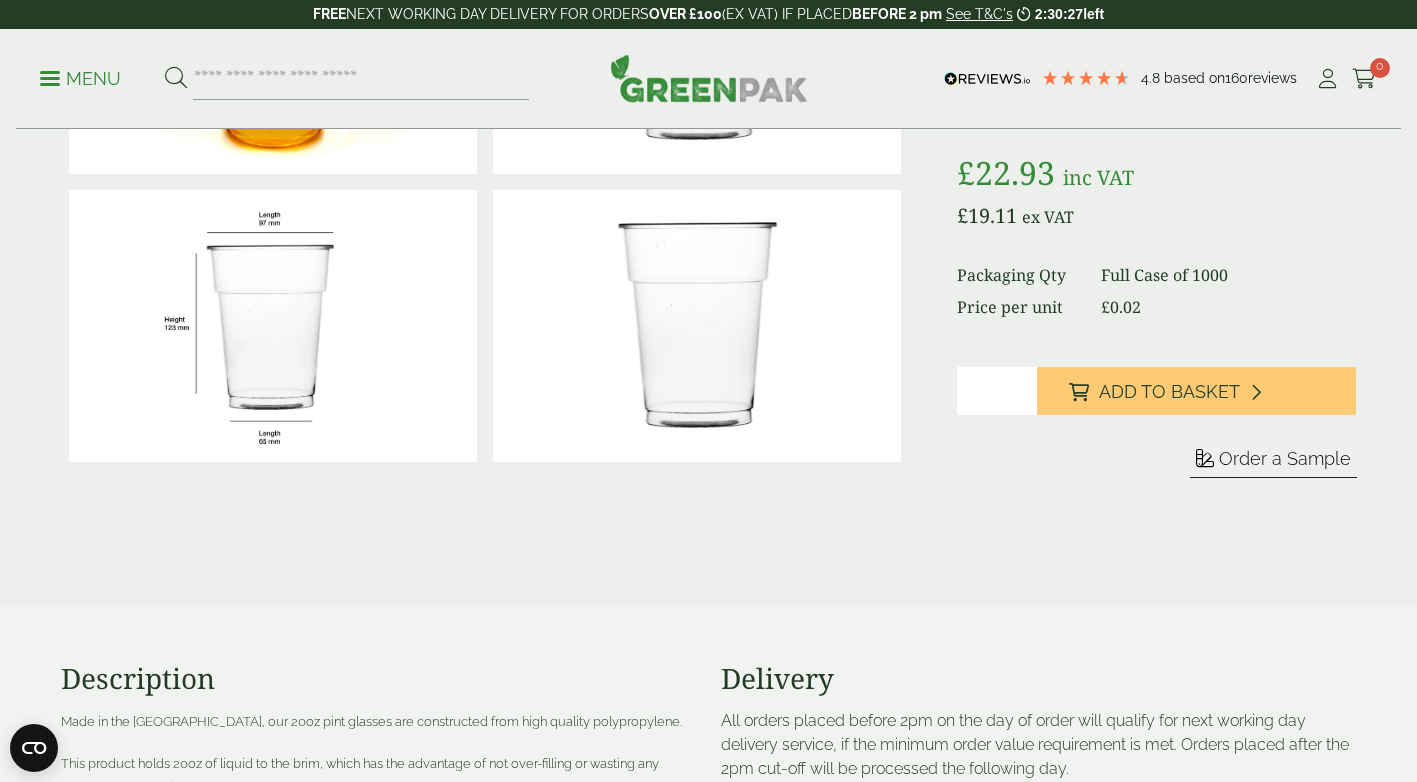click on "*" at bounding box center (997, 391) 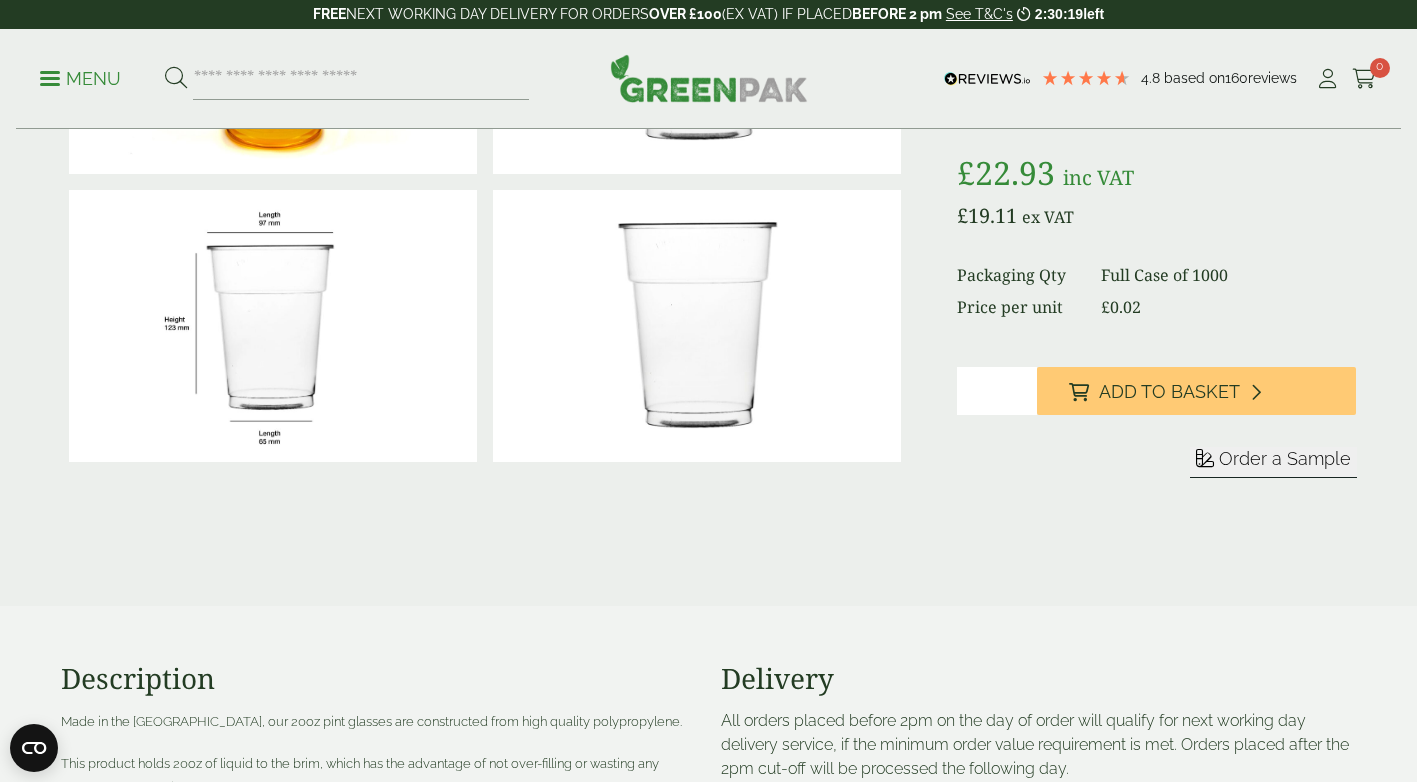 type on "*" 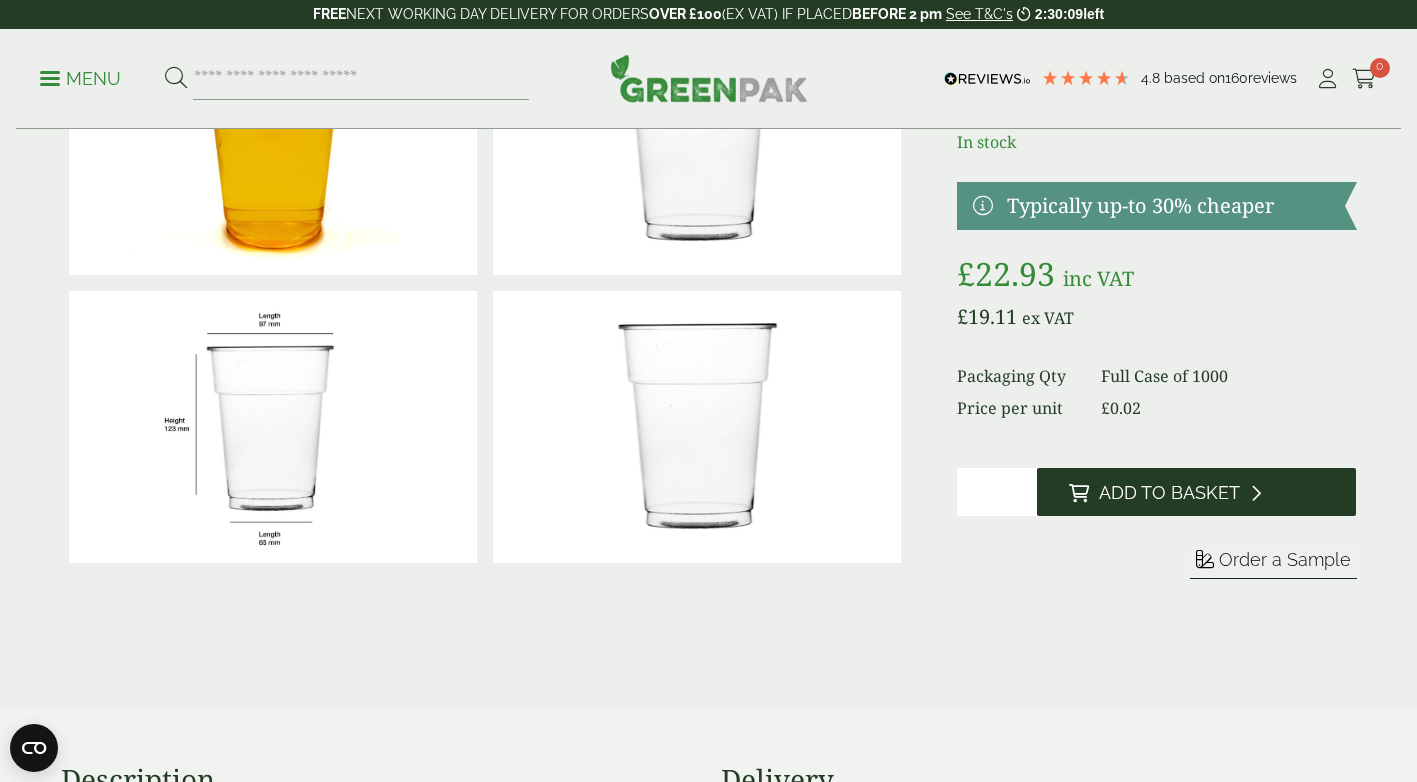 scroll, scrollTop: 200, scrollLeft: 0, axis: vertical 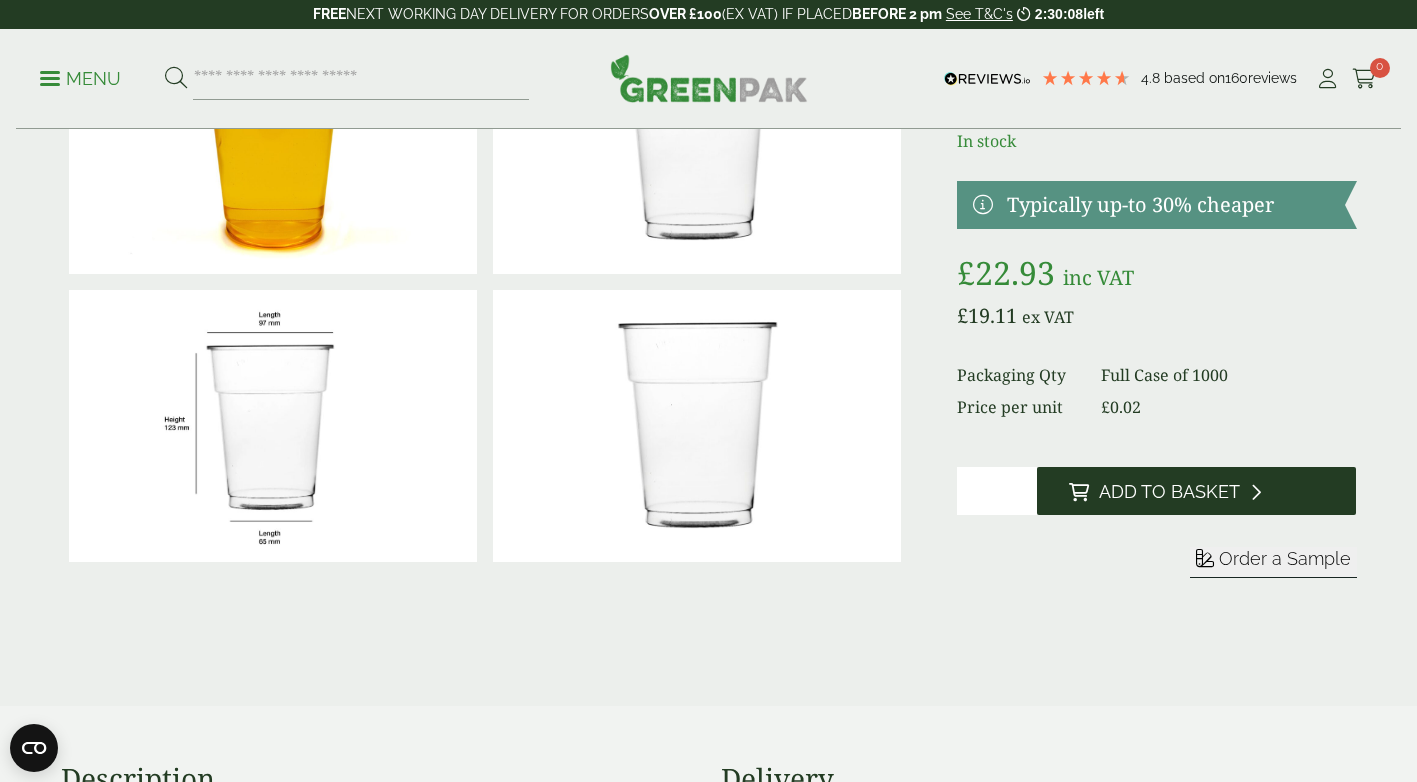click on "Add to Basket" at bounding box center [1196, 491] 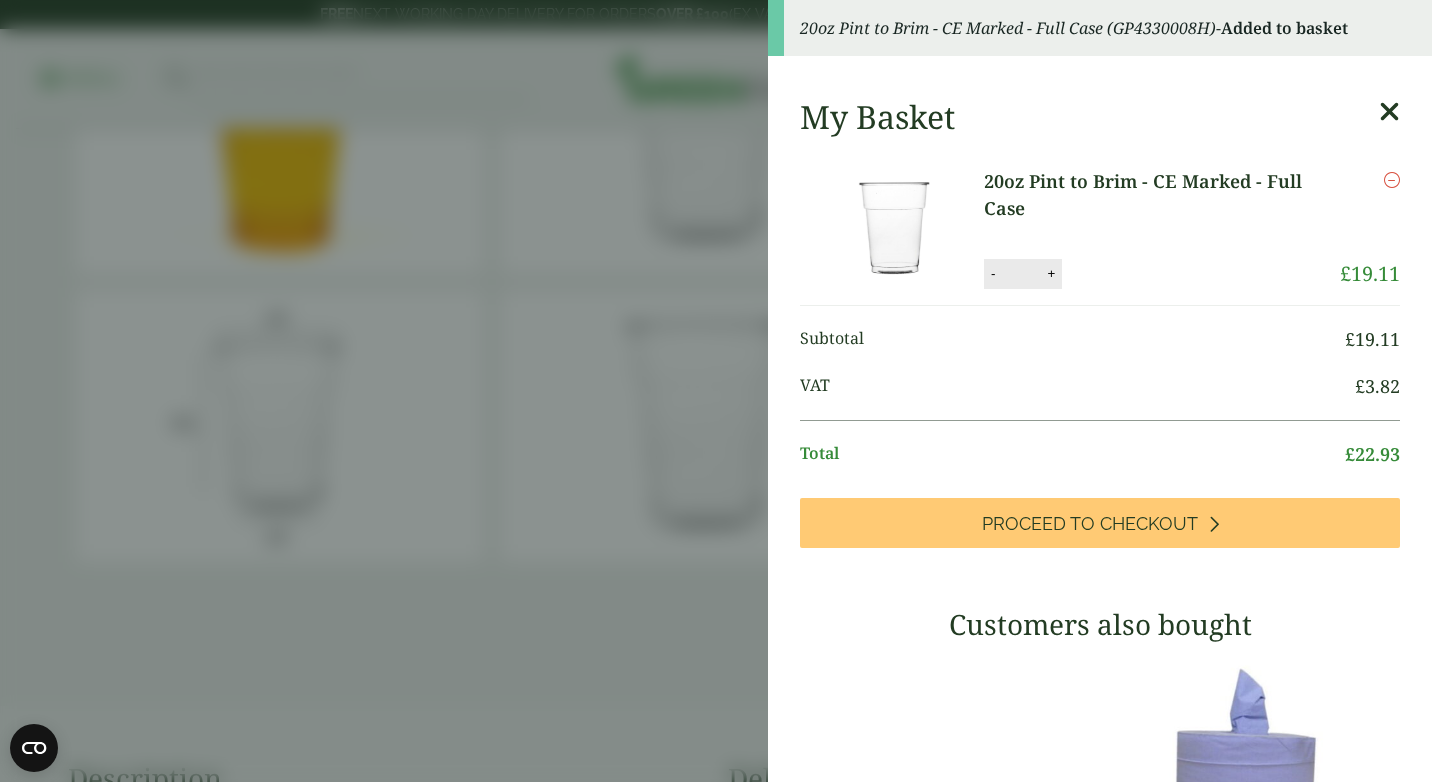 click at bounding box center (1389, 112) 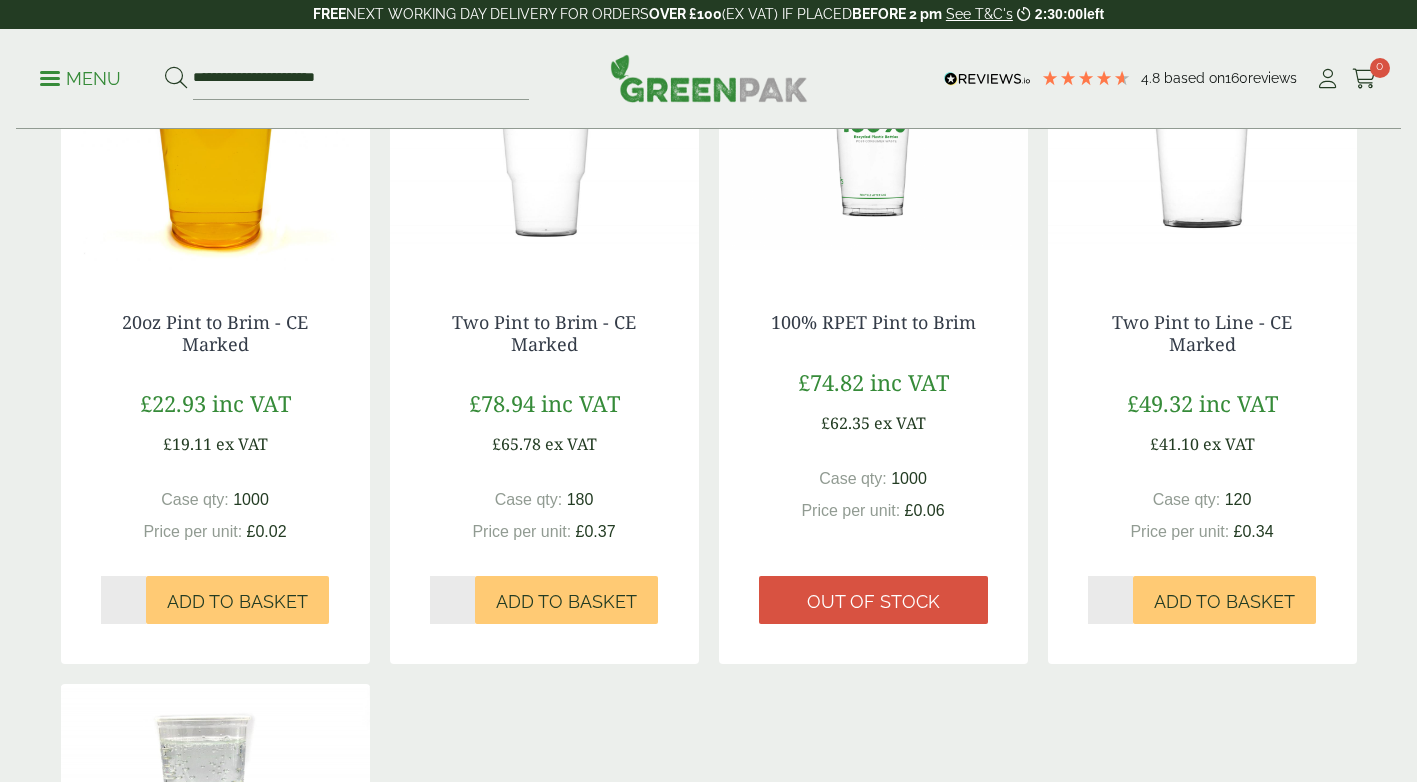 scroll, scrollTop: 0, scrollLeft: 0, axis: both 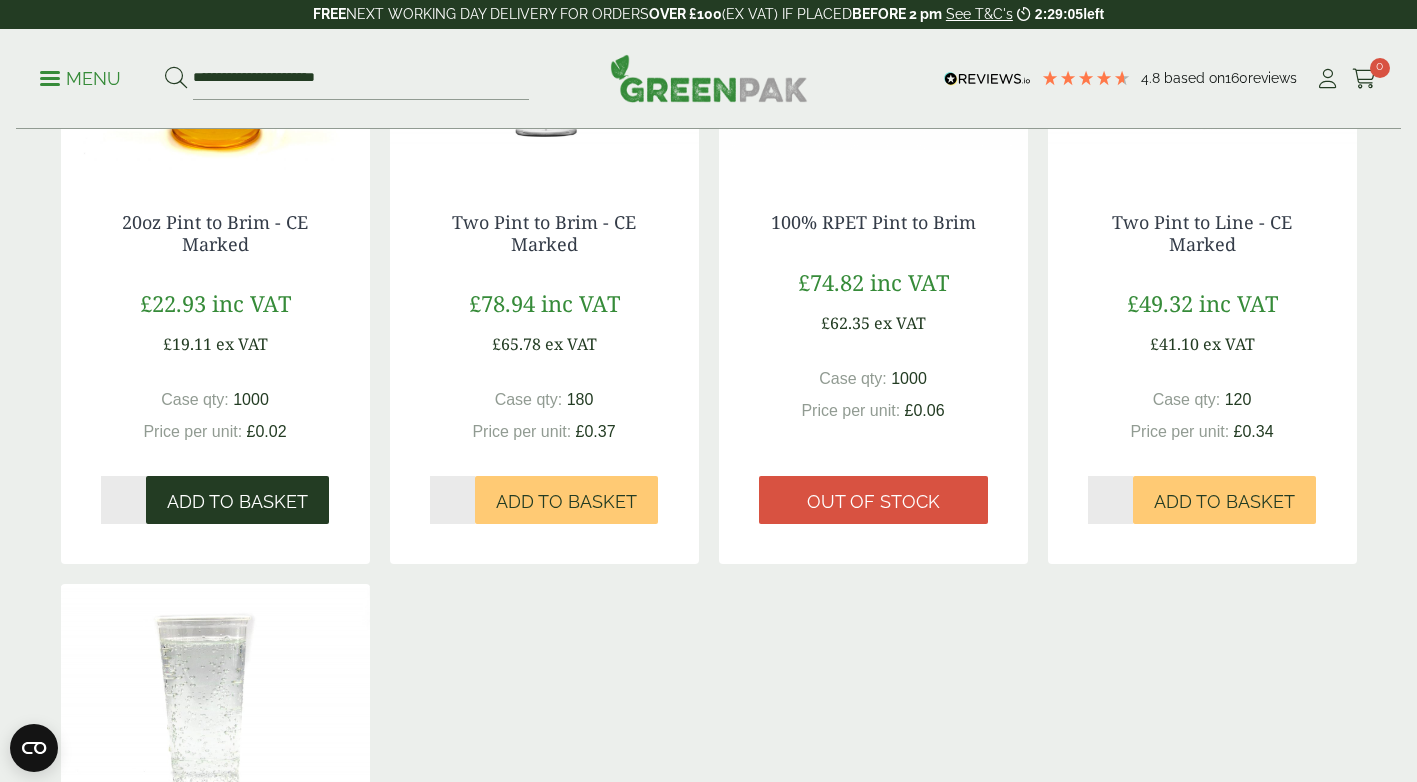 click on "Add to Basket" at bounding box center [237, 502] 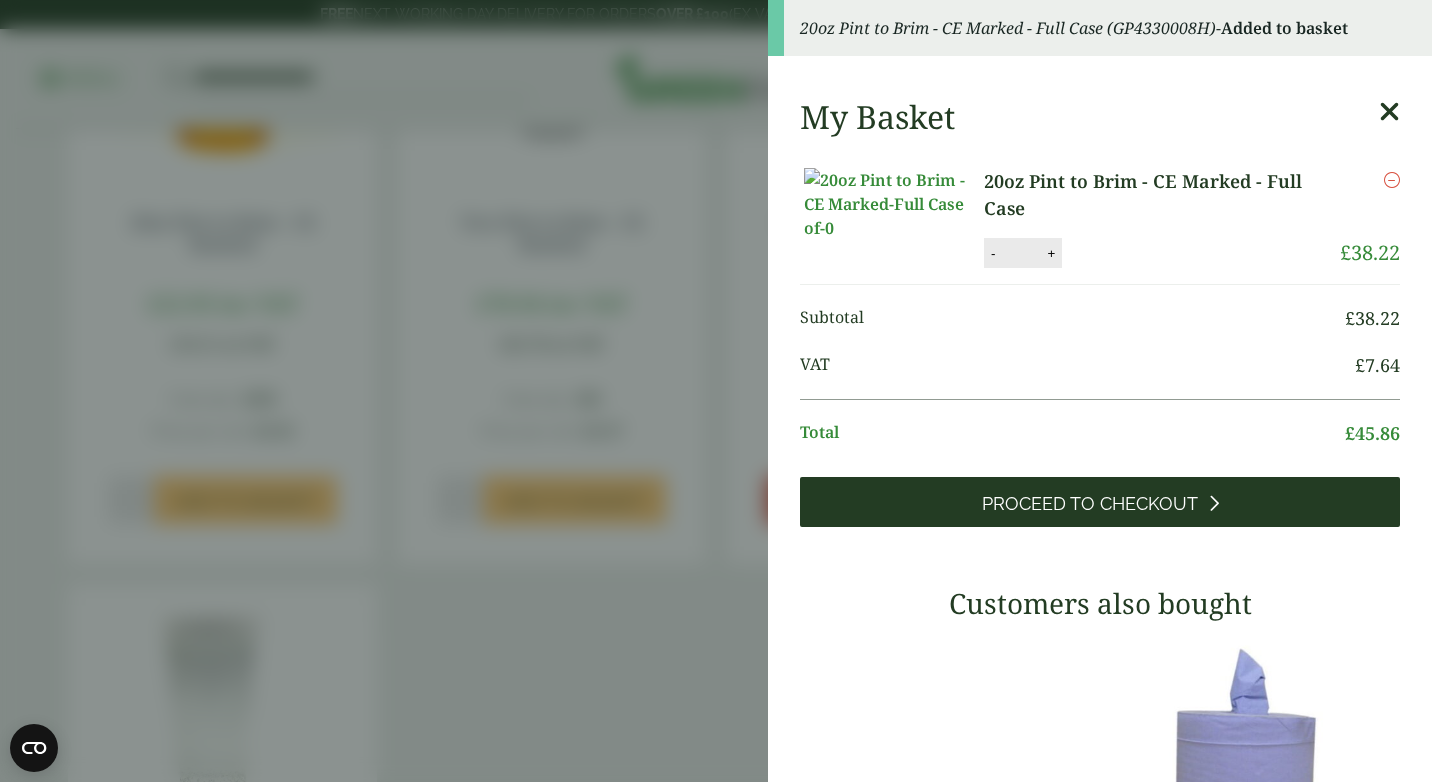 click on "Proceed to Checkout" at bounding box center (1090, 504) 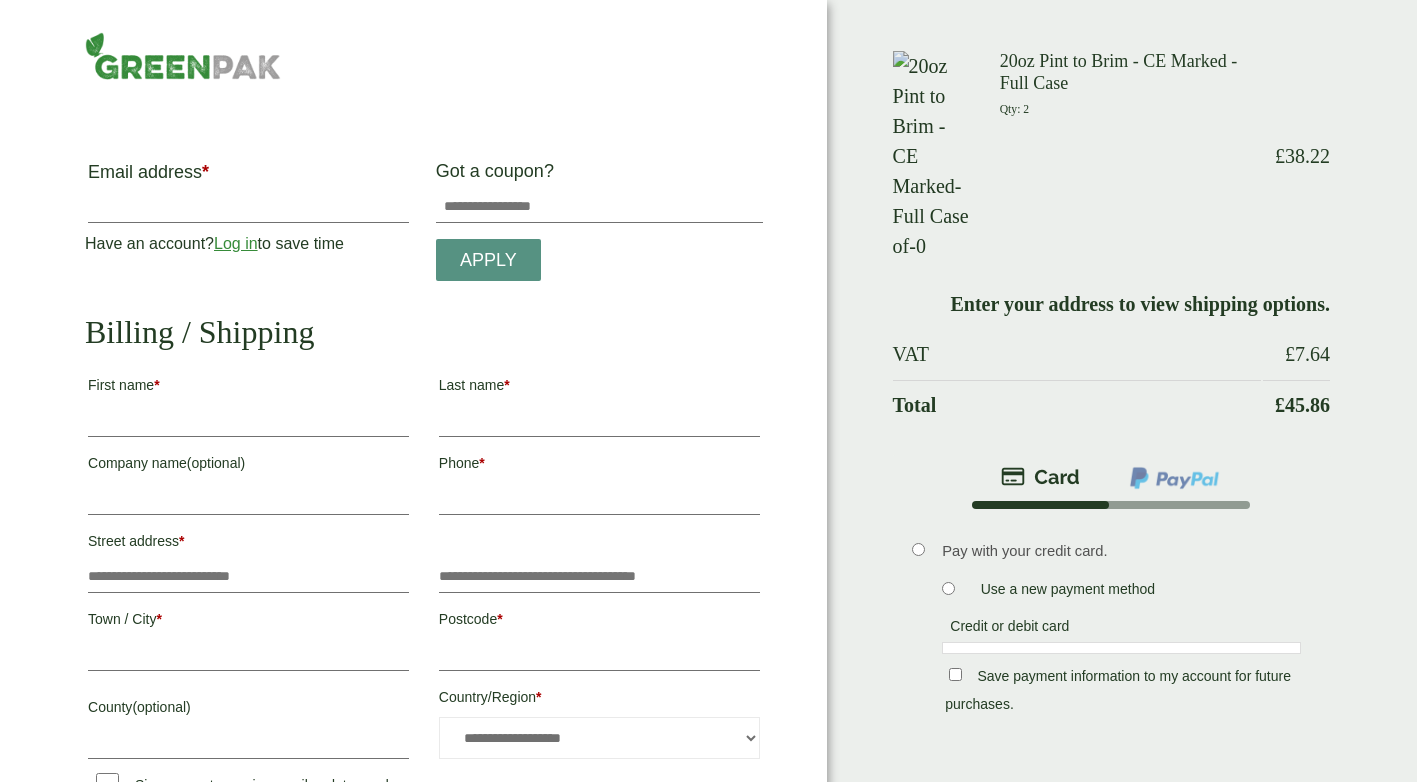 scroll, scrollTop: 0, scrollLeft: 0, axis: both 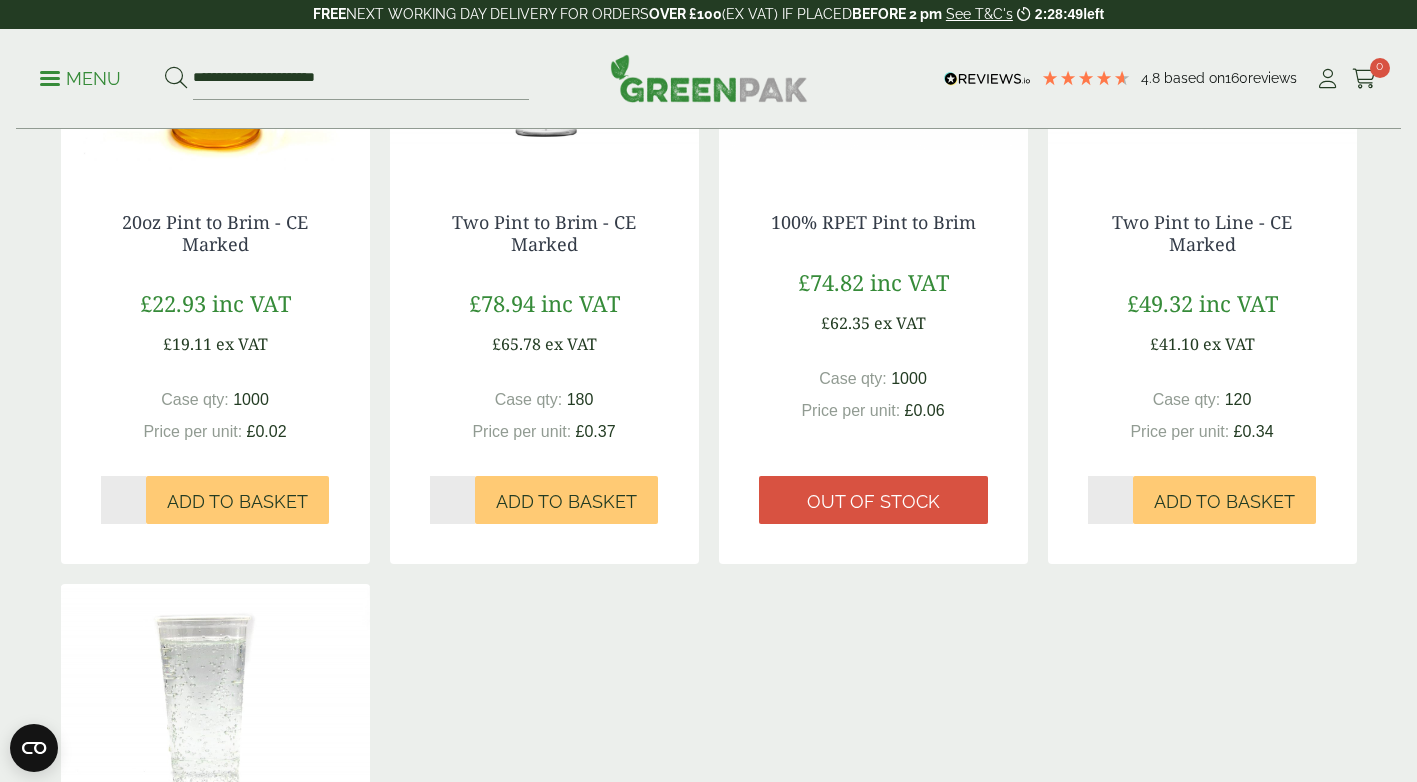 click at bounding box center (1364, 79) 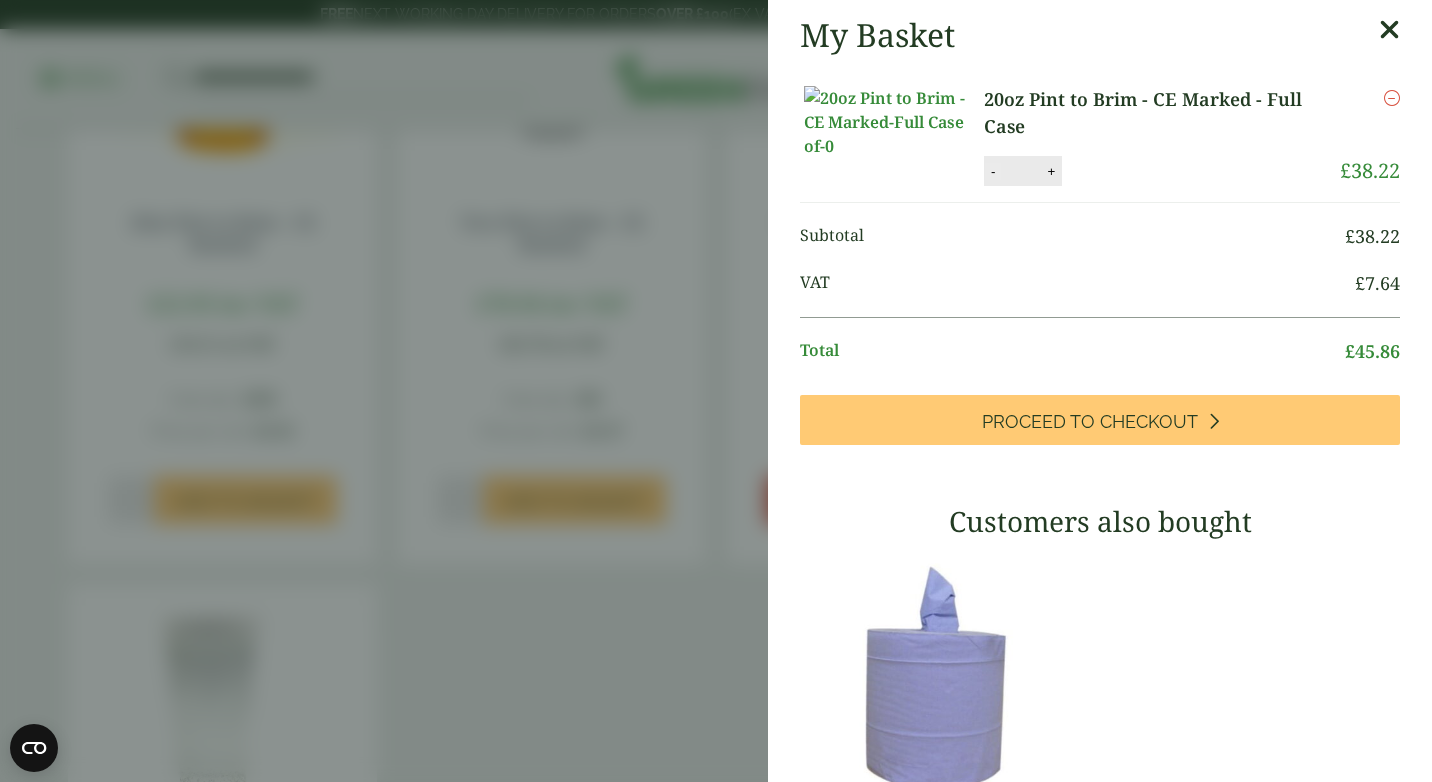 click on "-" at bounding box center [993, 171] 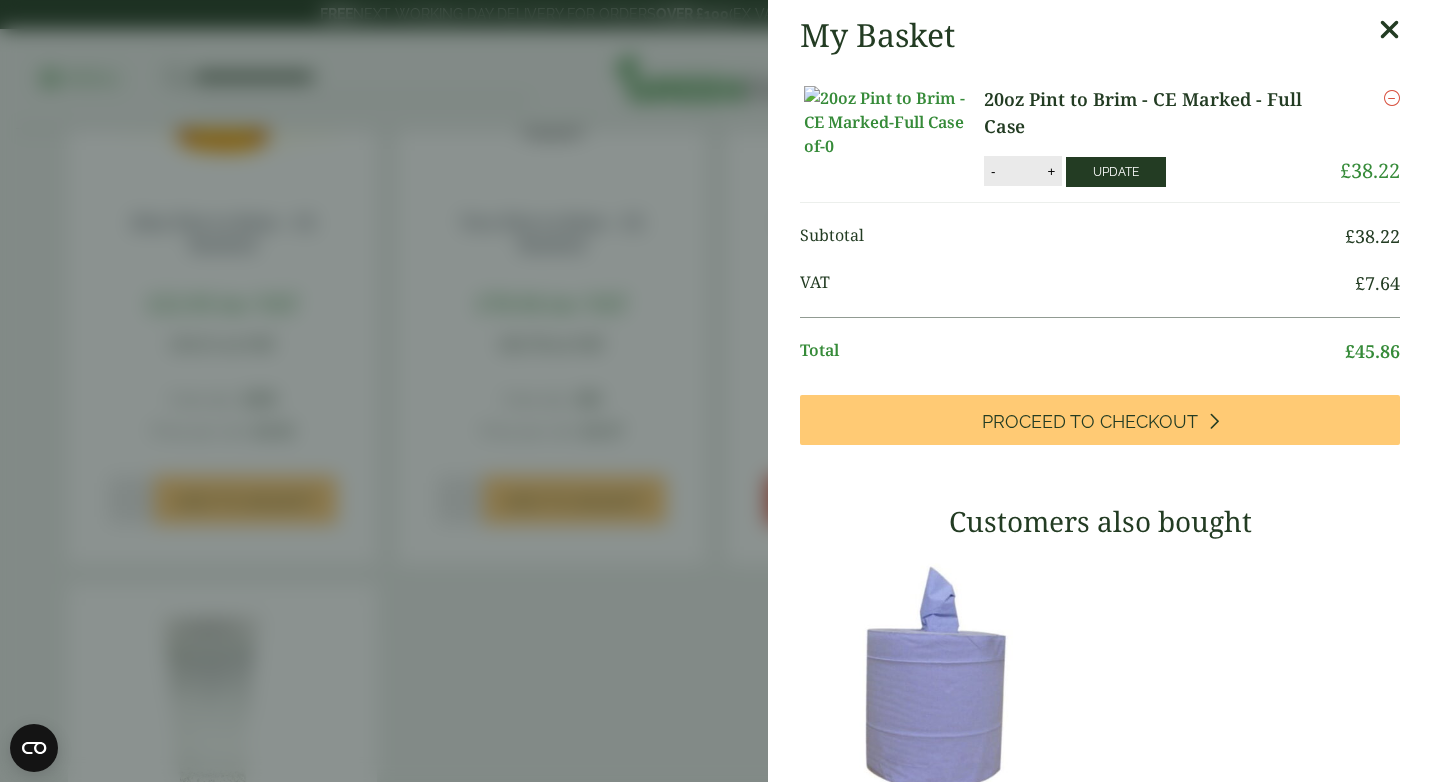 click on "Update" at bounding box center (1116, 172) 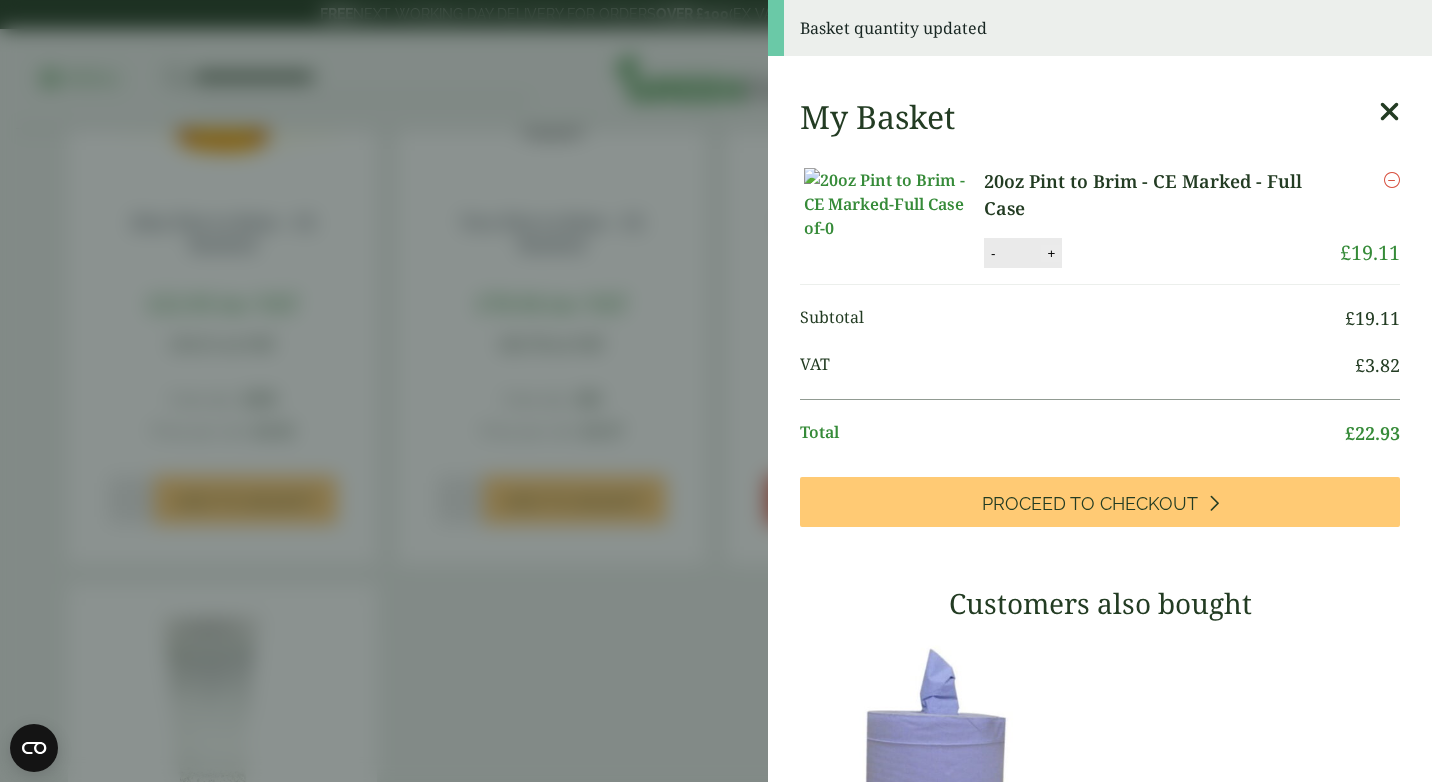click on "+" at bounding box center (1051, 253) 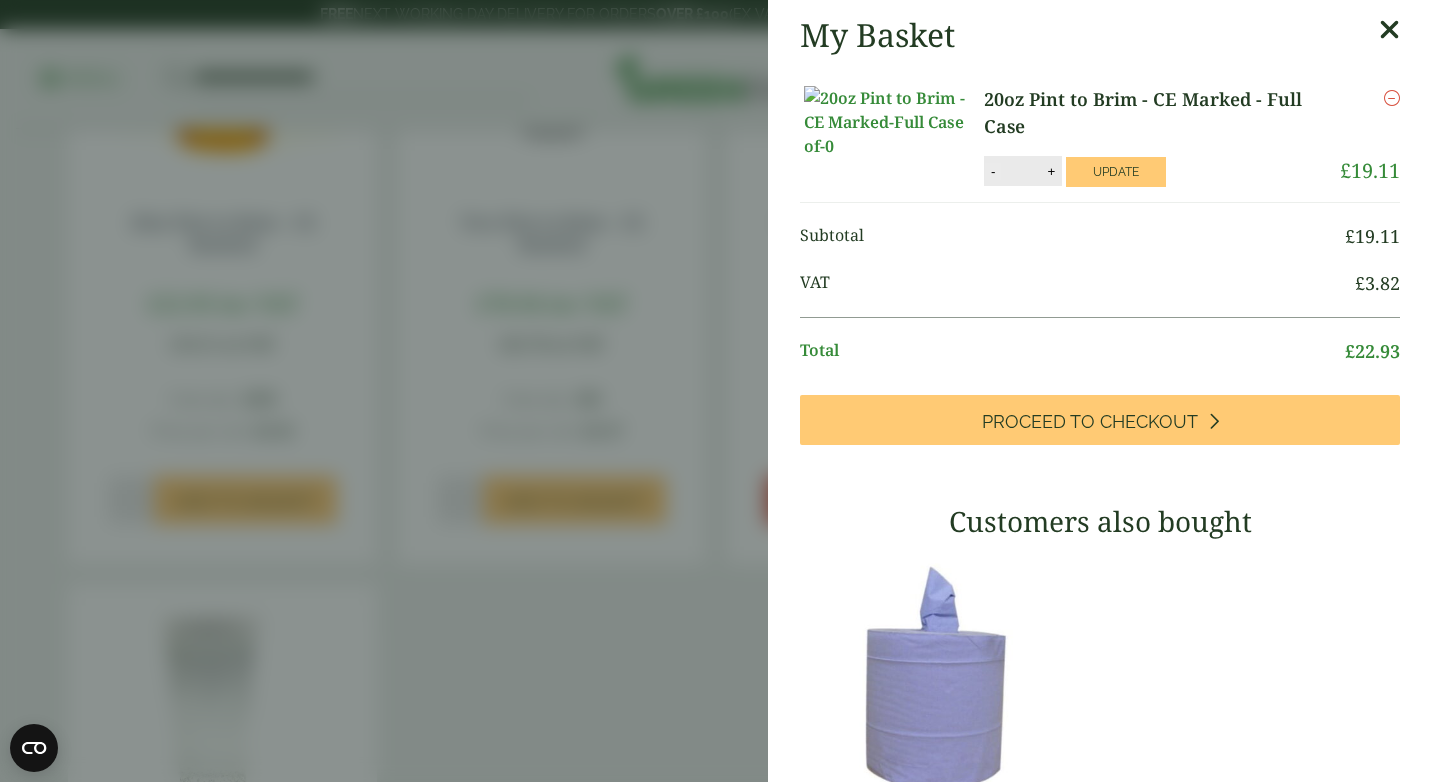 click on "-" at bounding box center [993, 171] 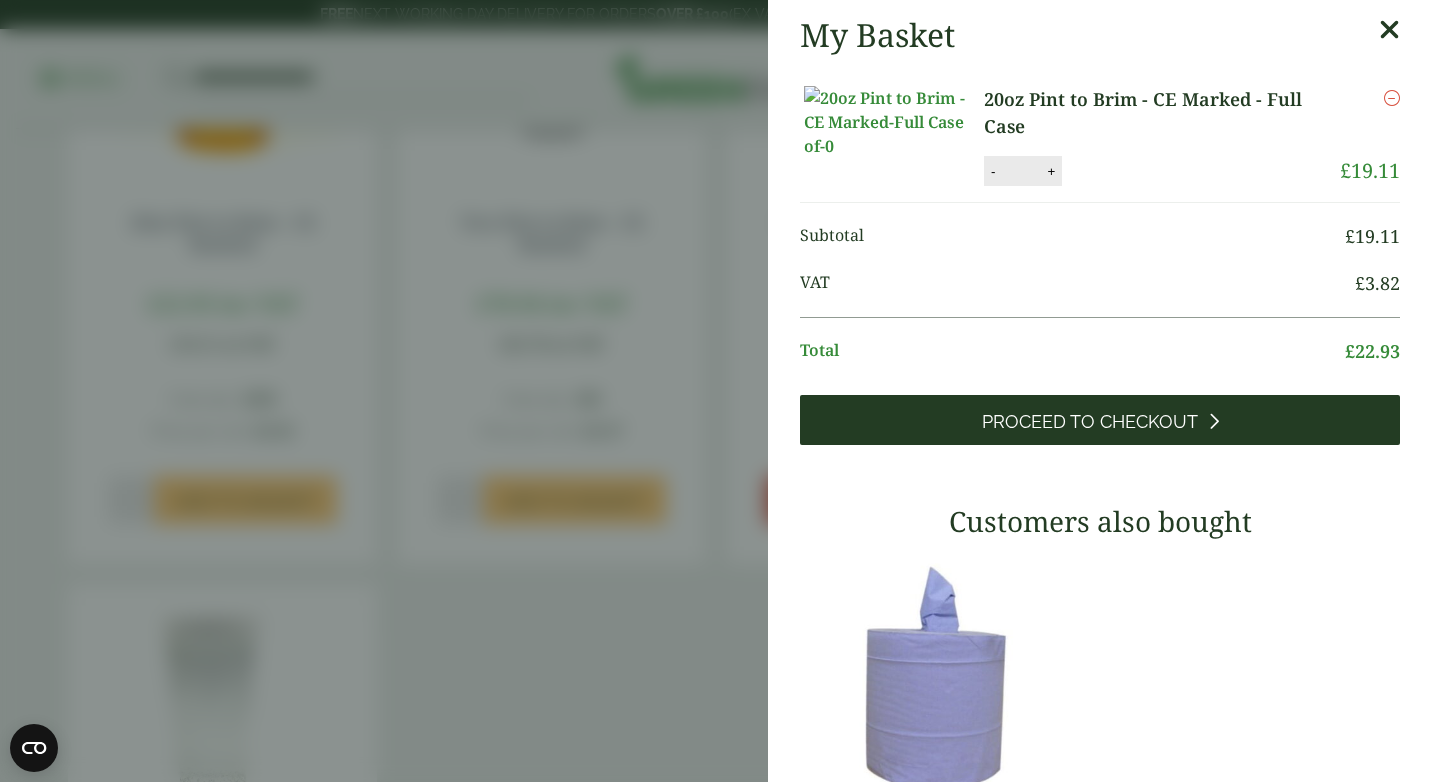 click on "Proceed to Checkout" at bounding box center (1090, 422) 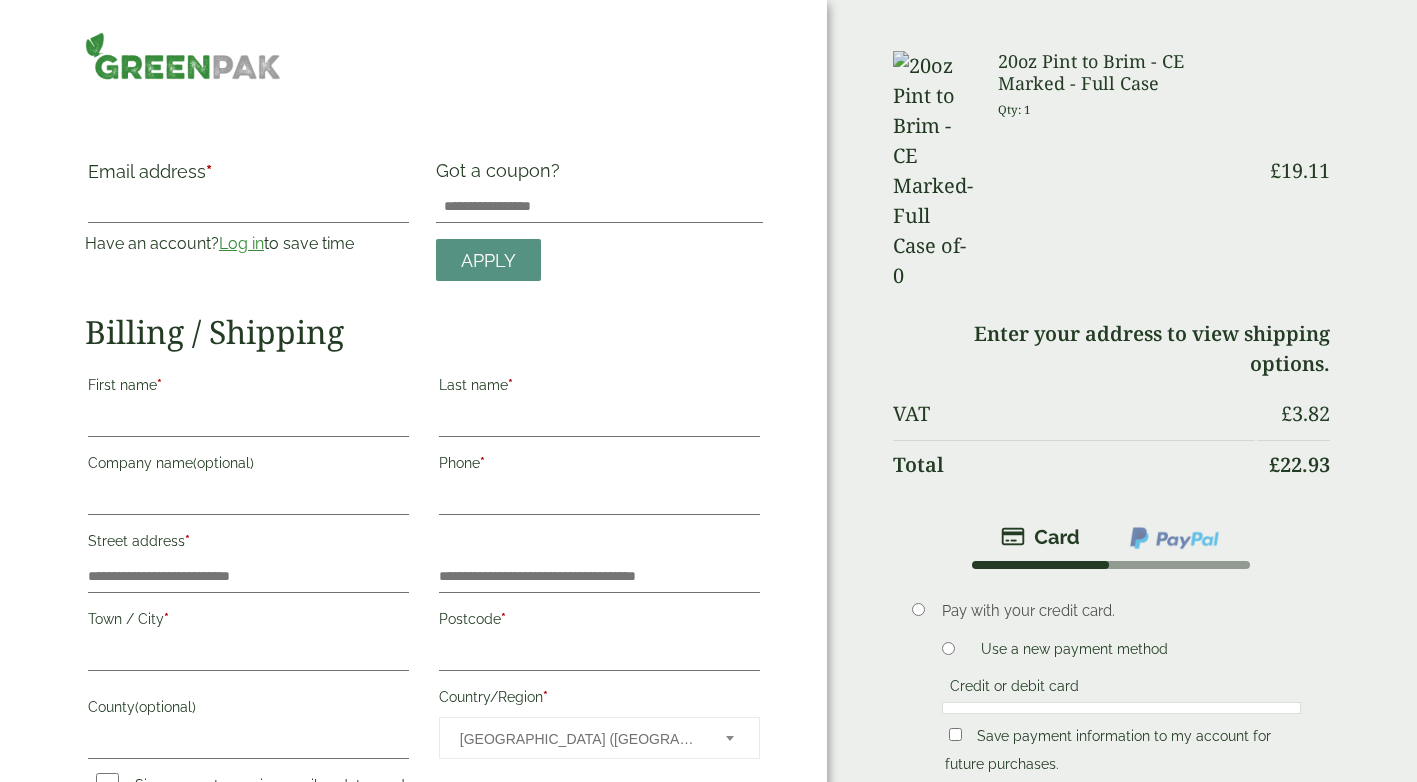 scroll, scrollTop: 0, scrollLeft: 0, axis: both 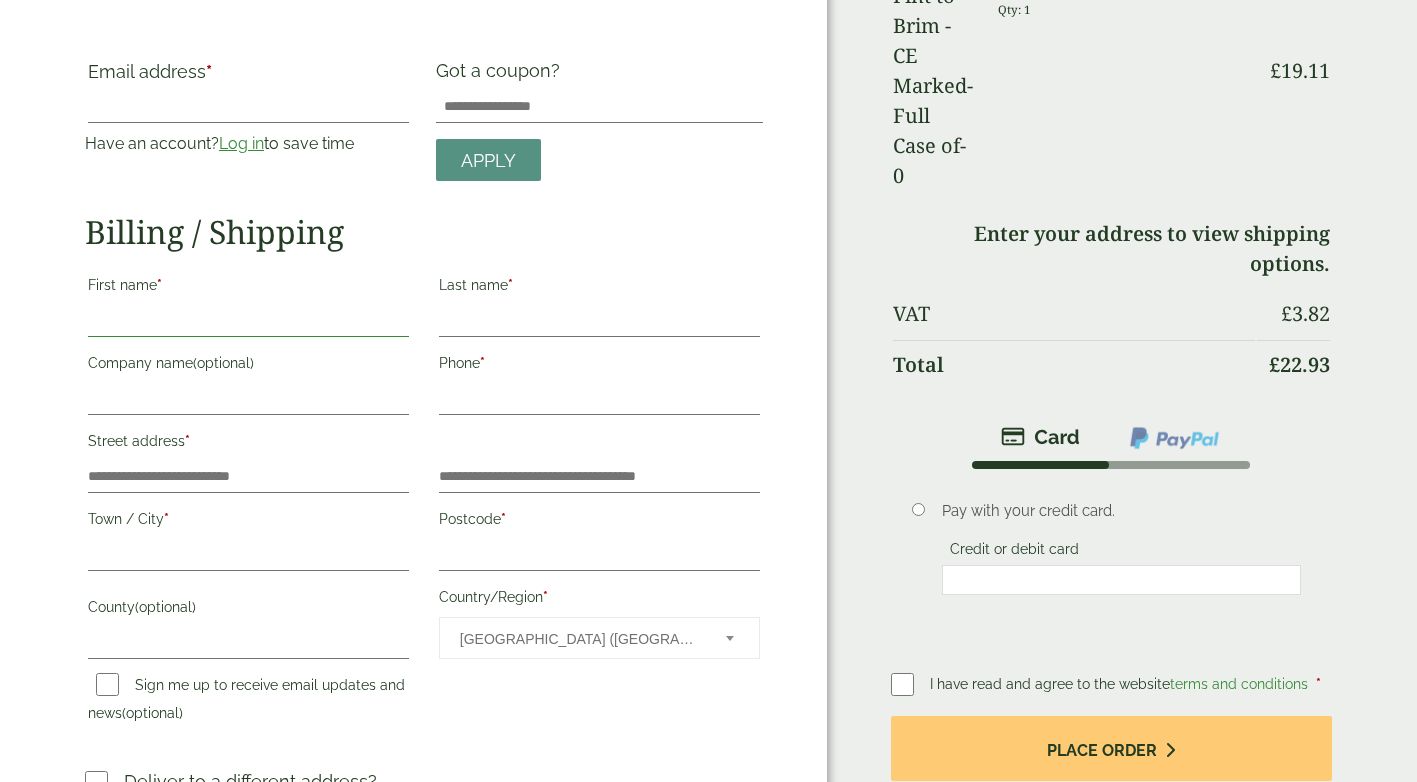 click on "First name  *" at bounding box center [248, 321] 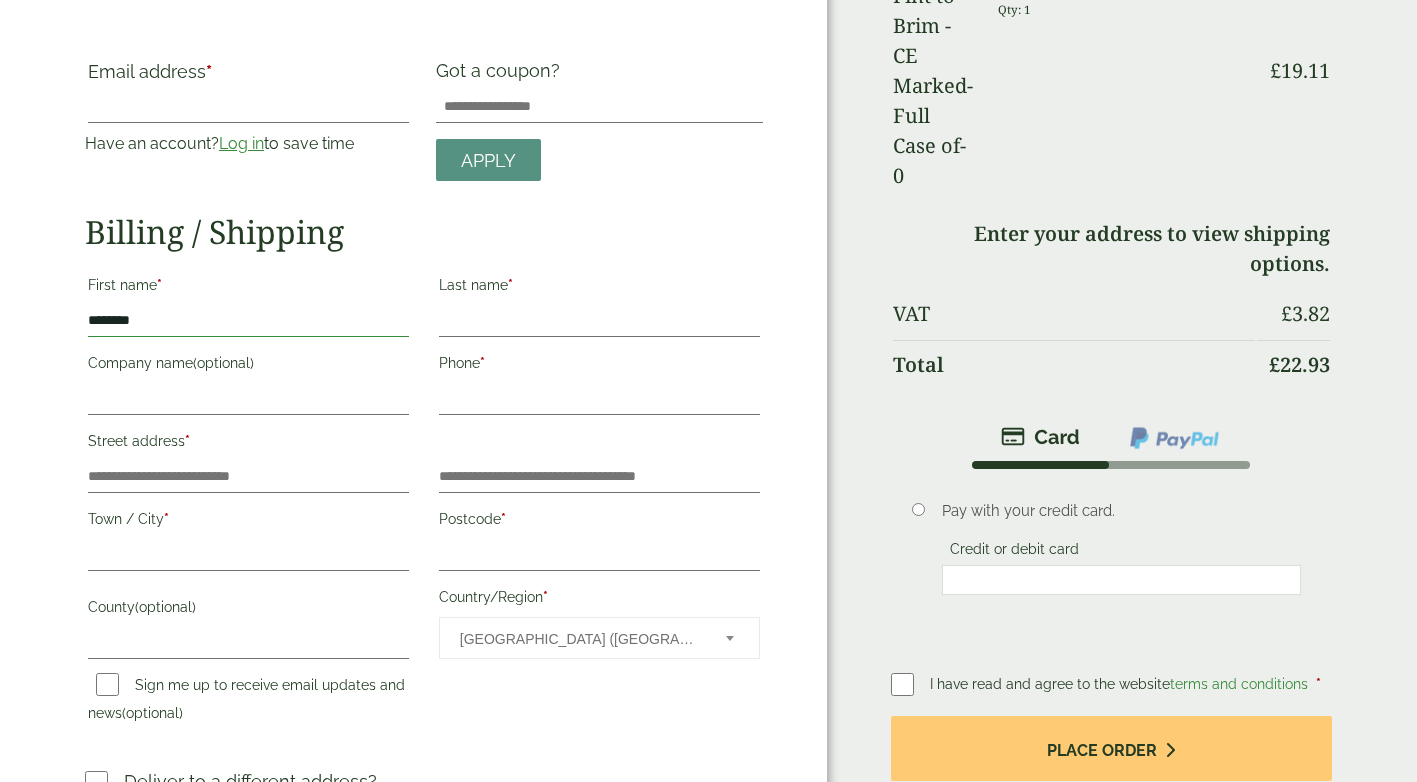 type on "*******" 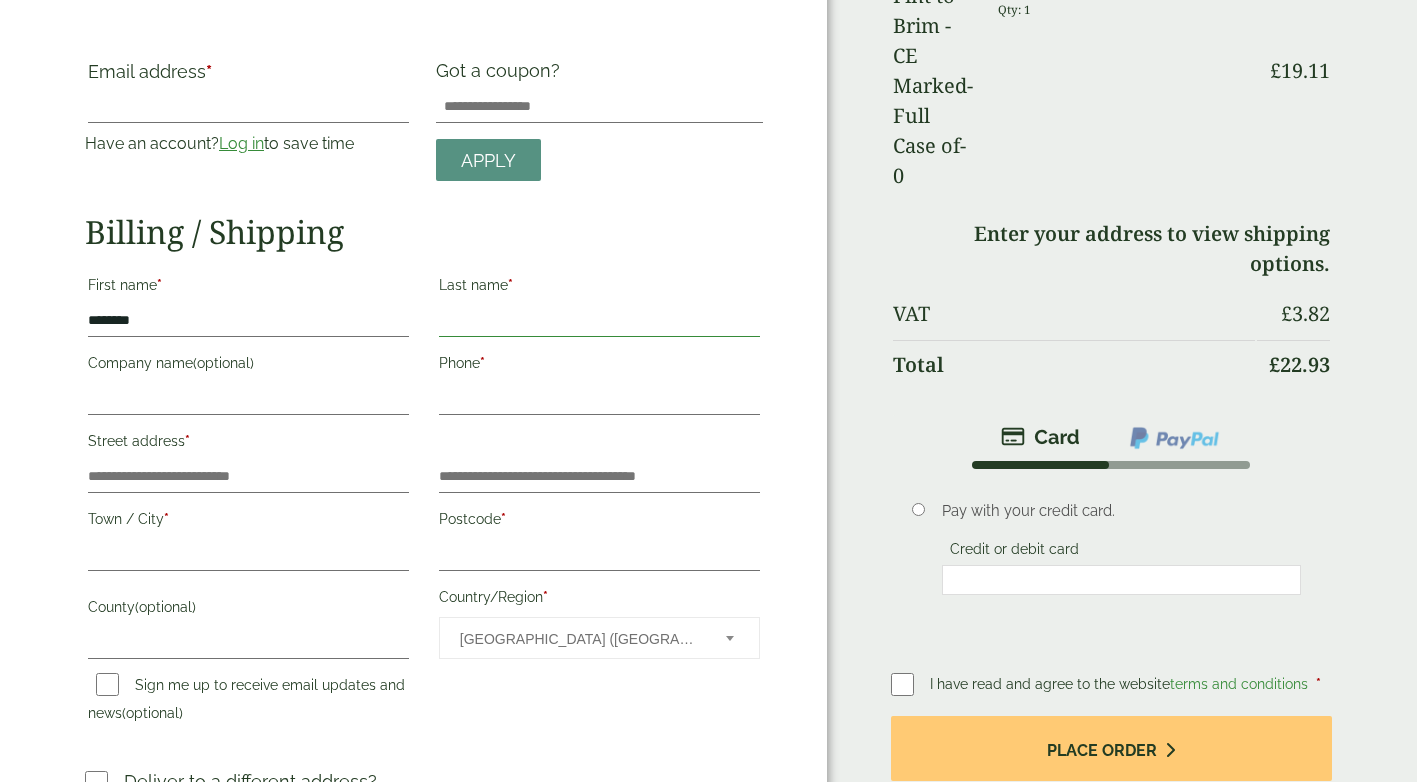click on "Last name  *" at bounding box center (599, 321) 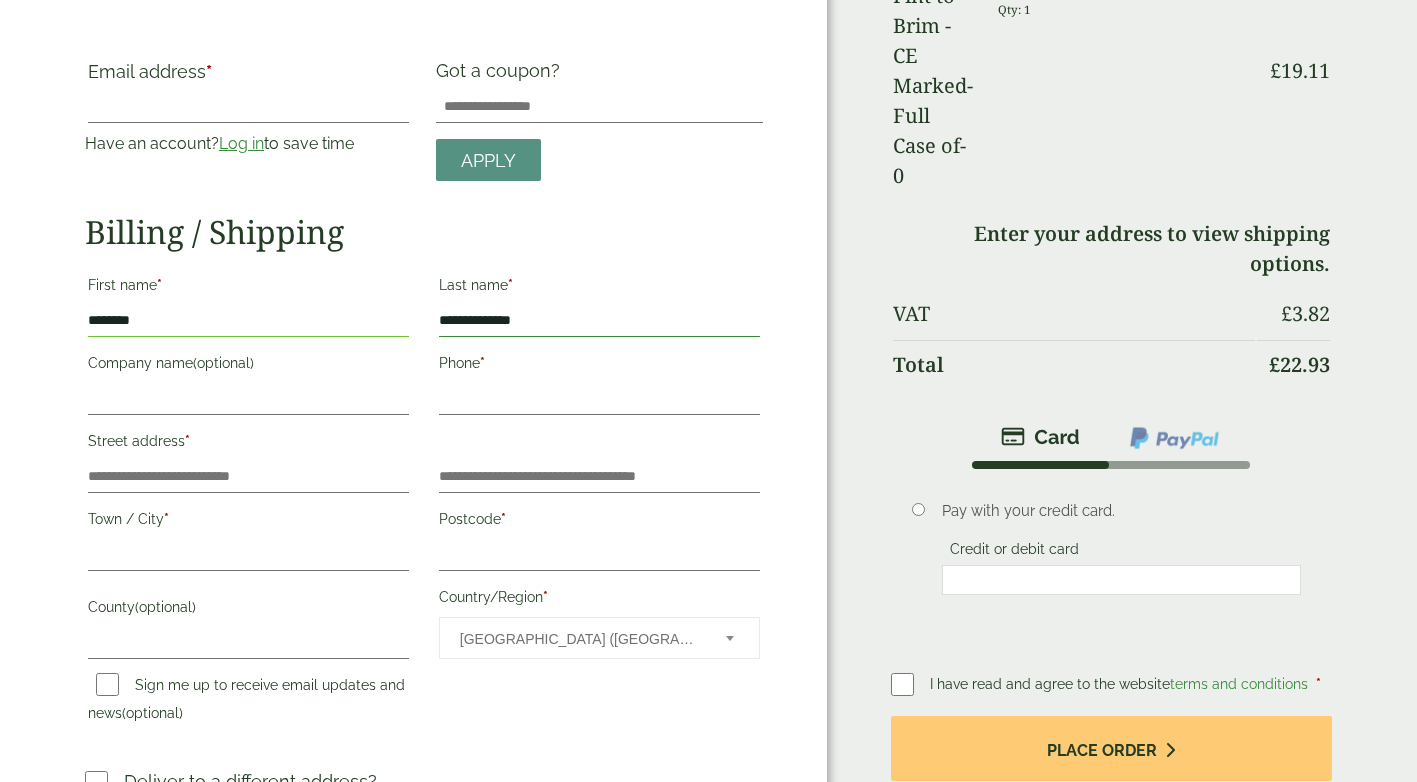 type on "**********" 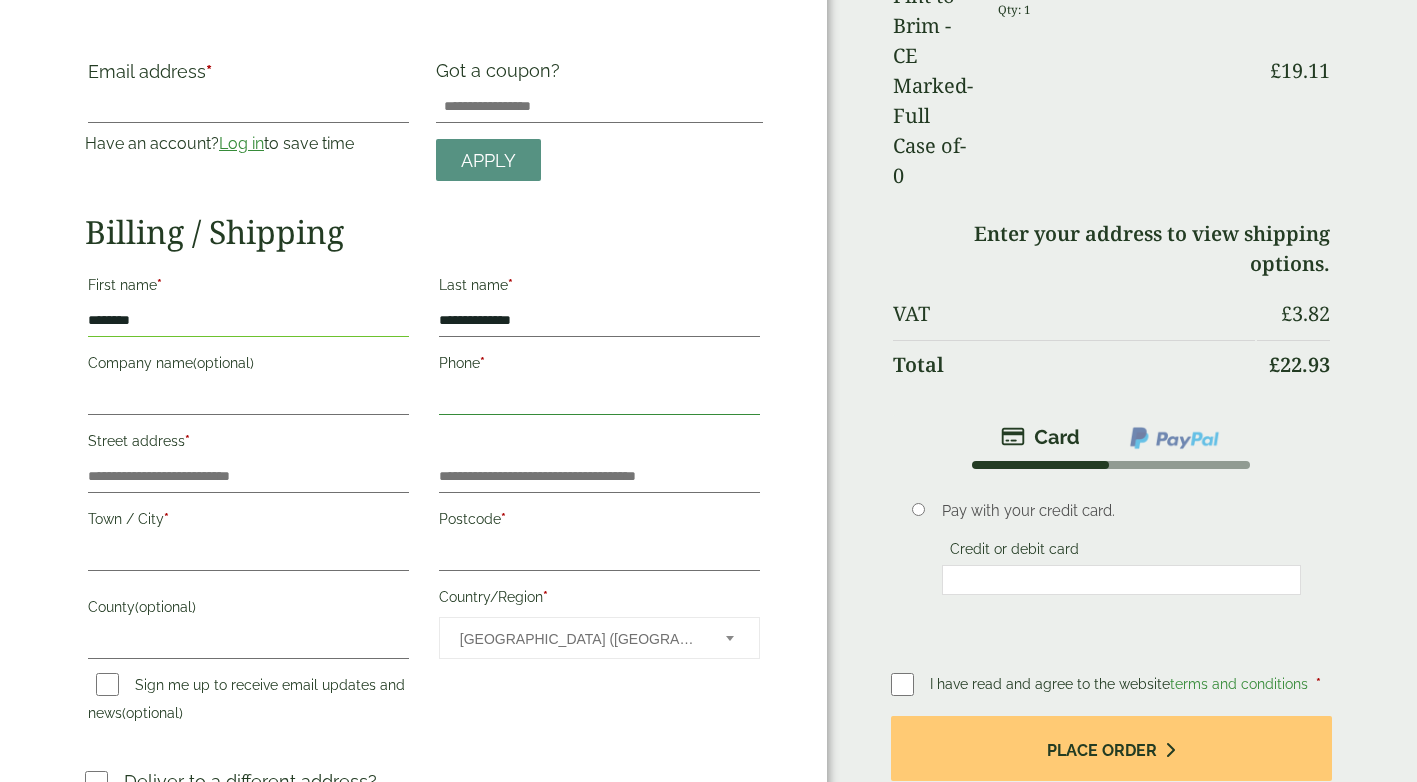 click on "Phone  *" at bounding box center [599, 399] 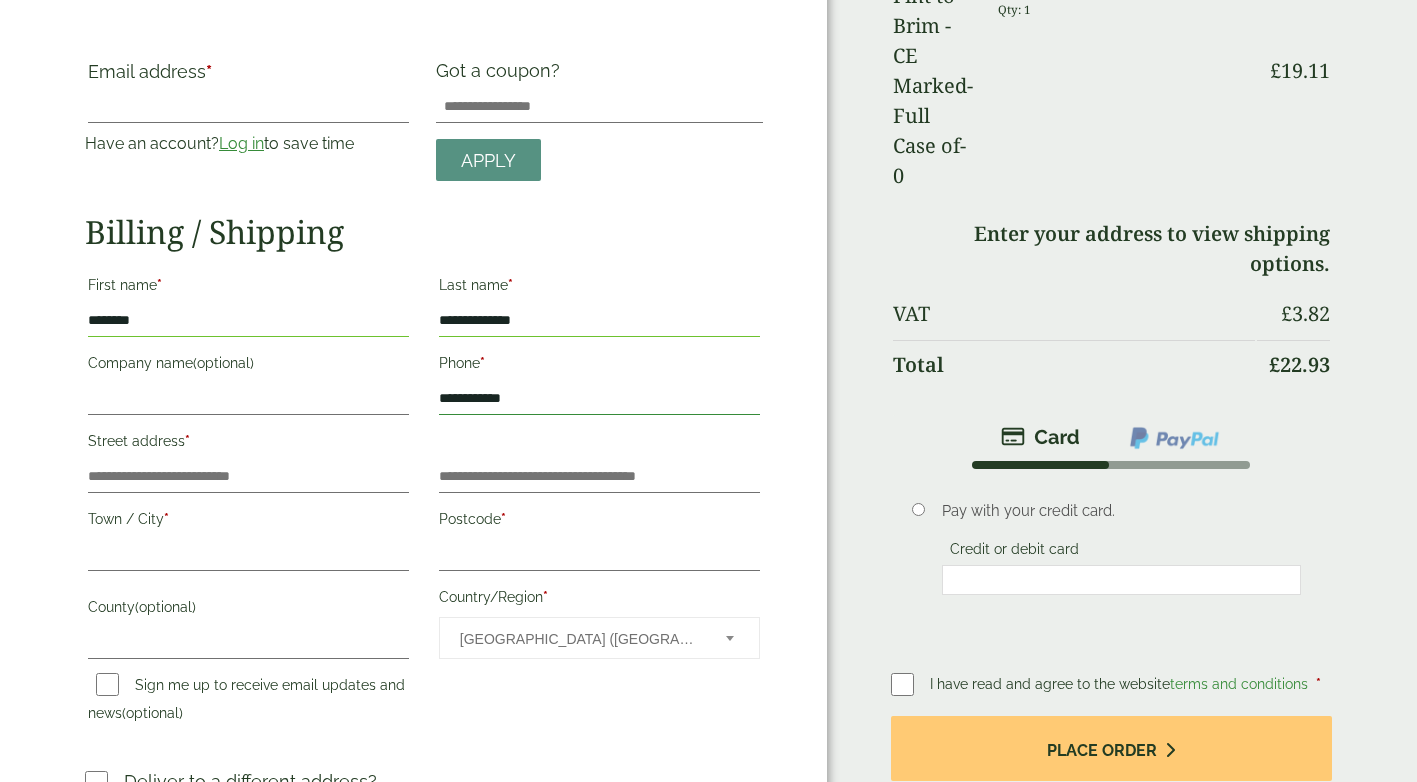 type on "**********" 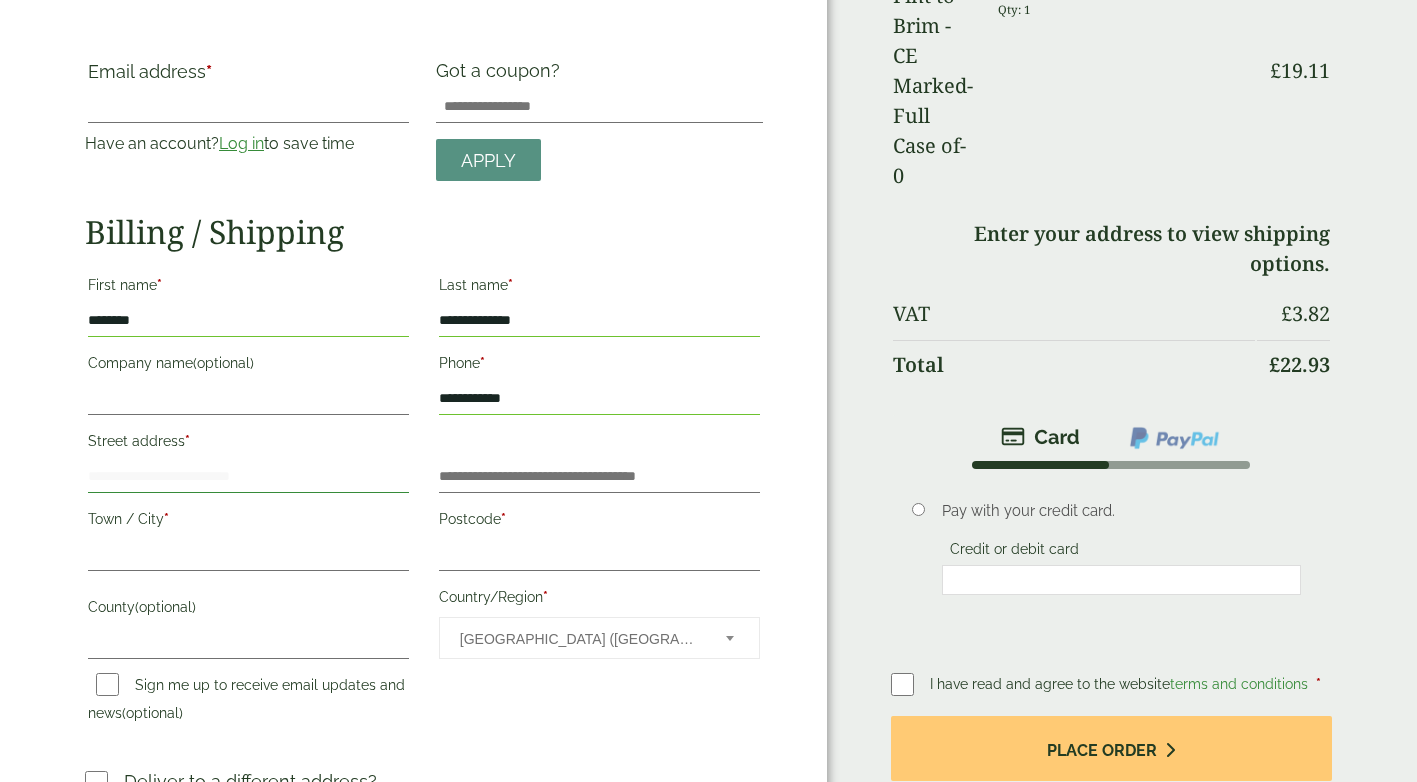 click on "Street address  *" at bounding box center (248, 477) 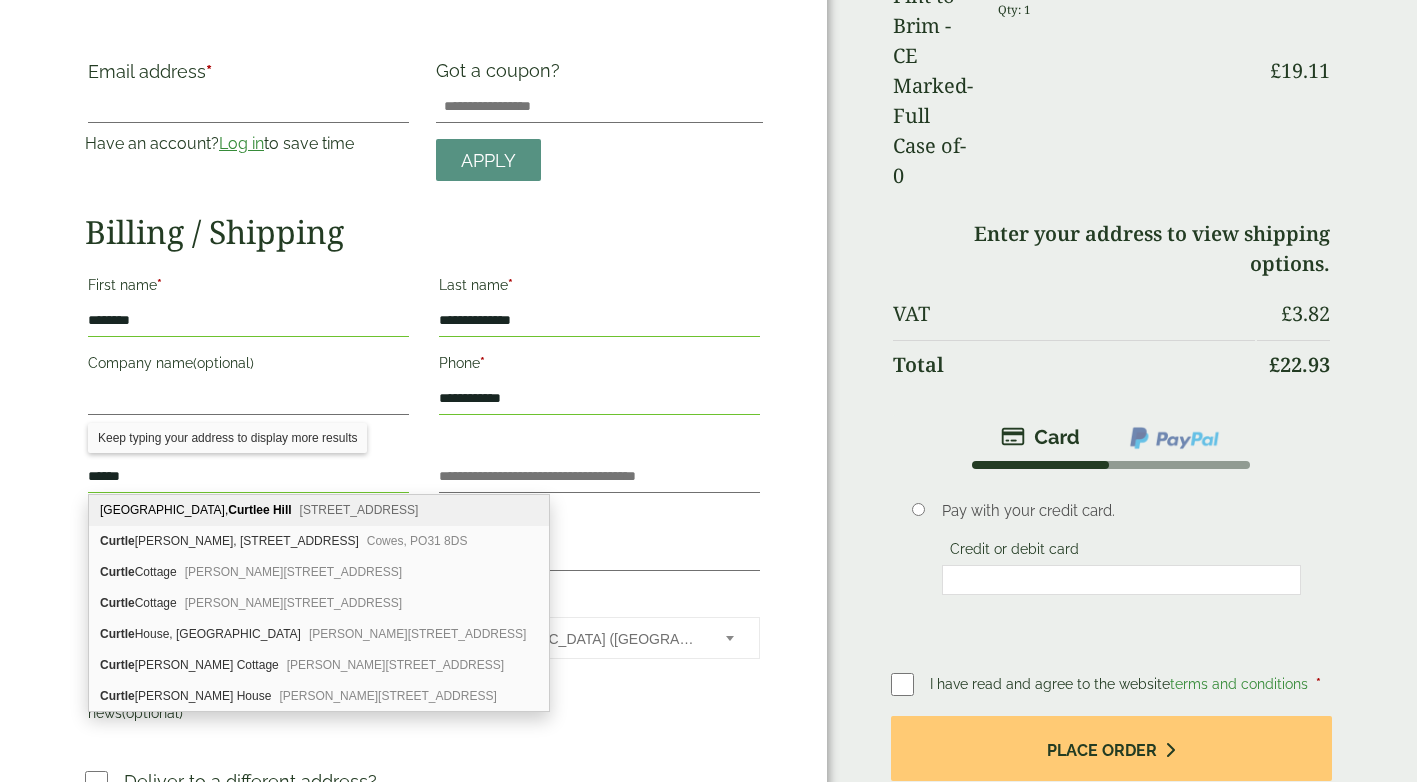 click on "[STREET_ADDRESS]" at bounding box center (359, 510) 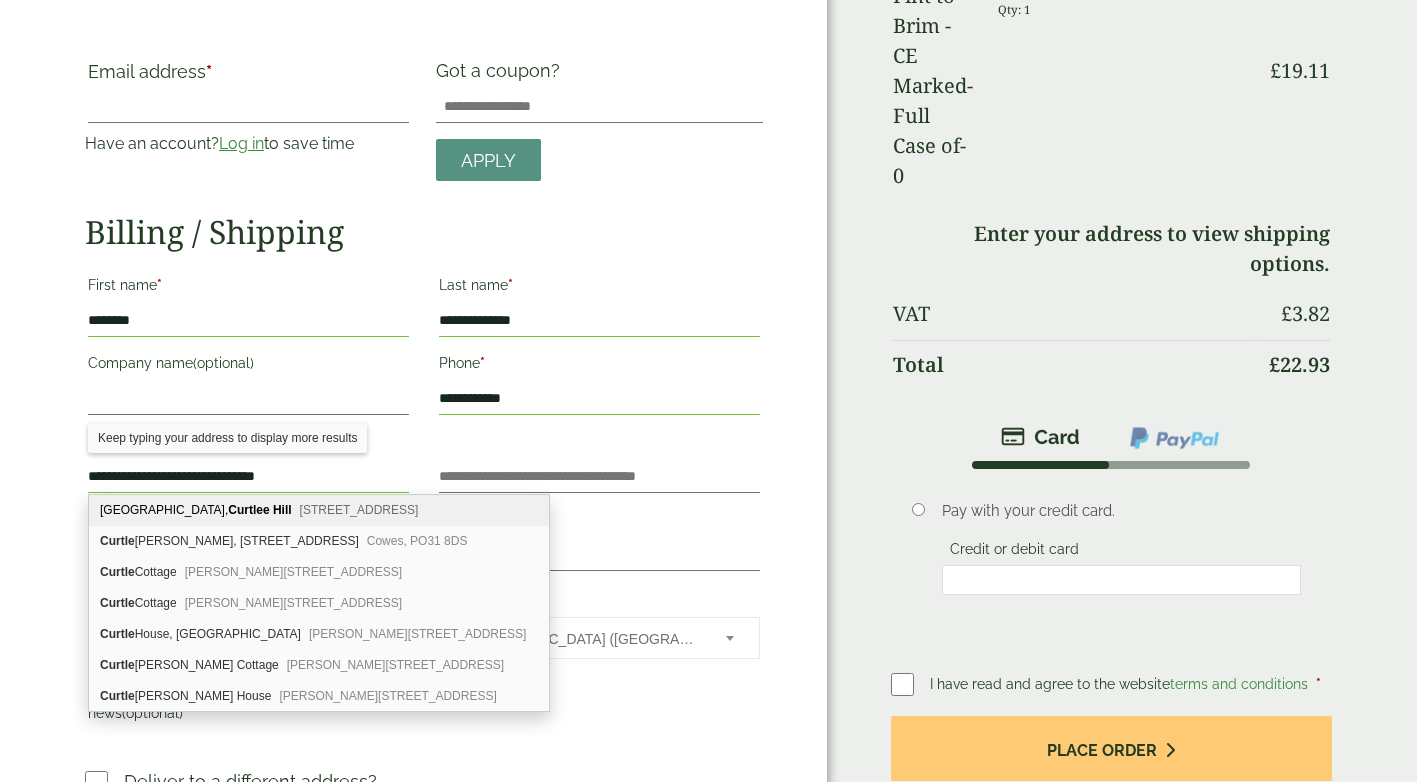 type on "**********" 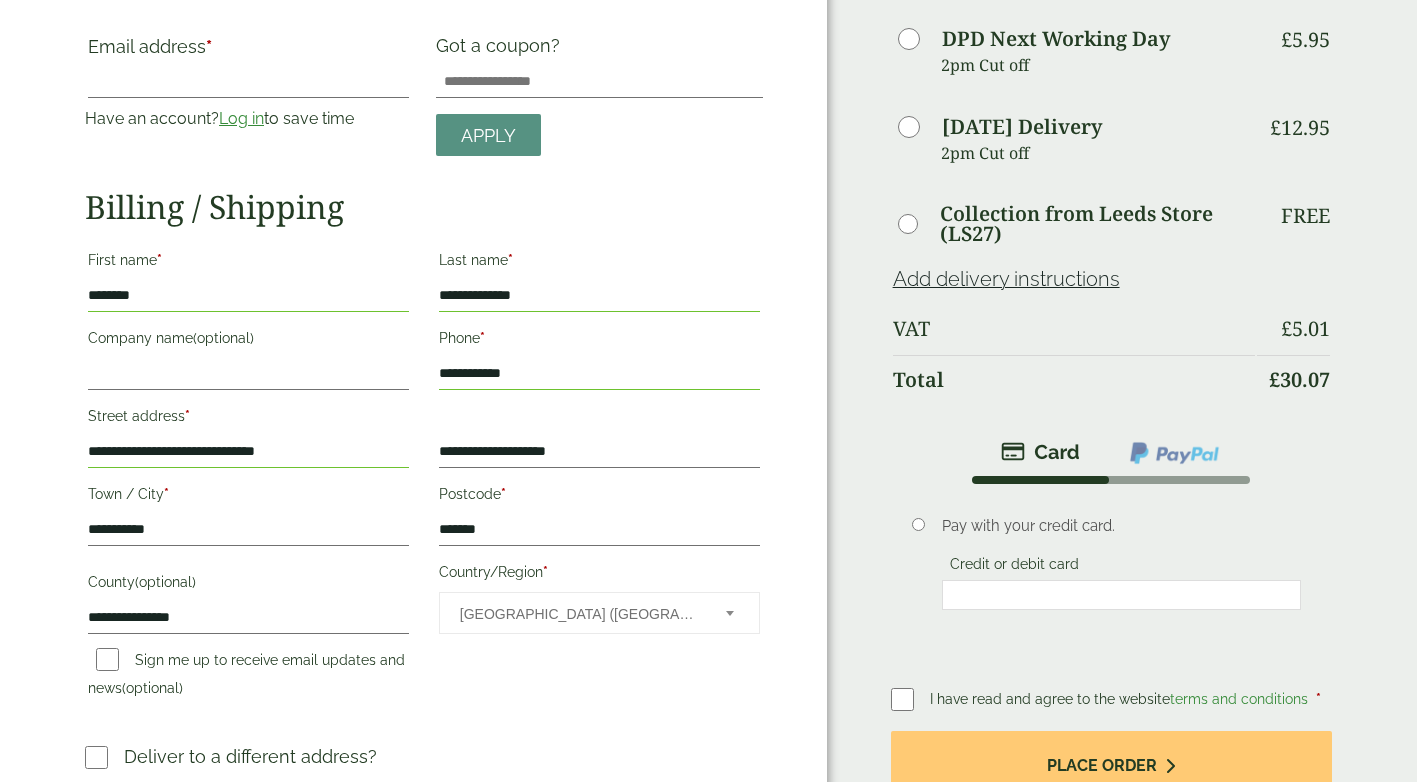 scroll, scrollTop: 300, scrollLeft: 0, axis: vertical 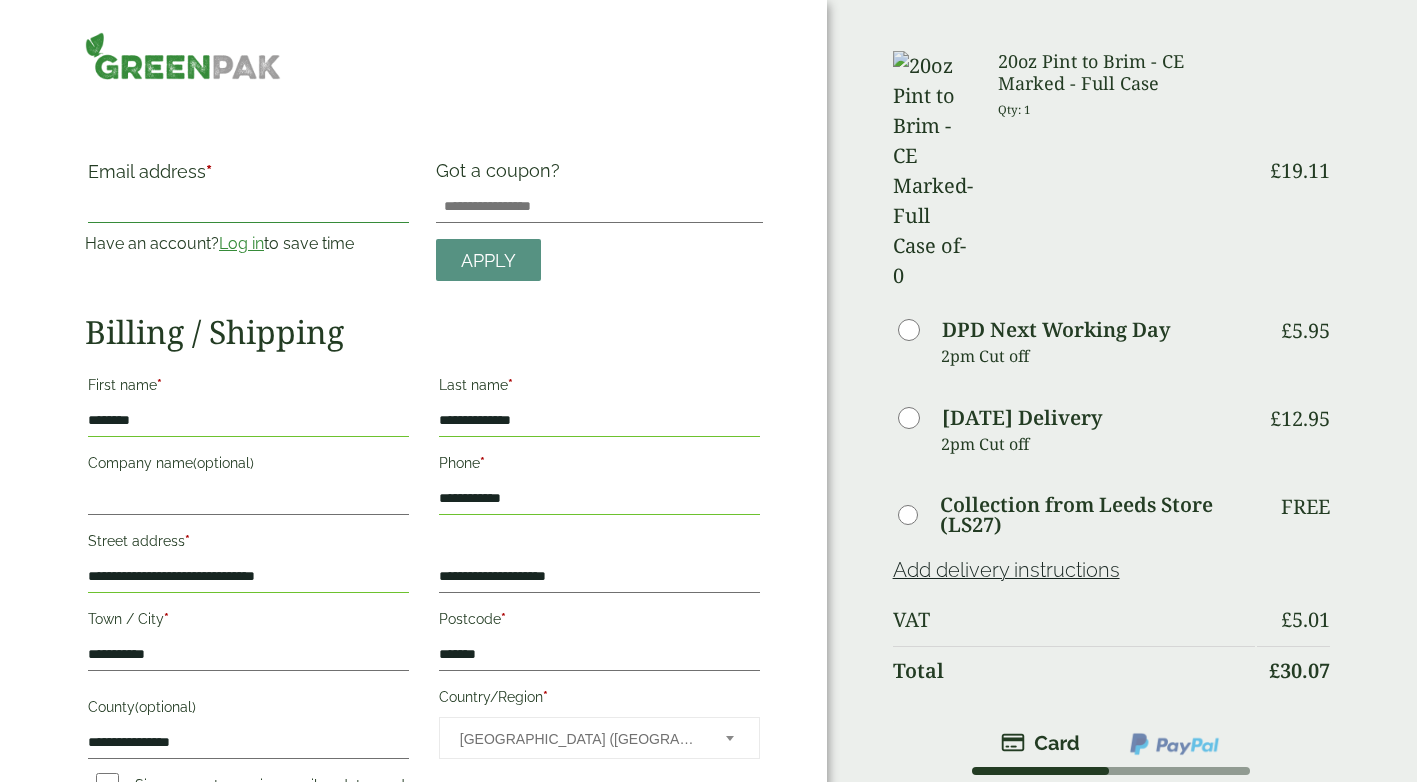 click on "Email address  *" at bounding box center (248, 207) 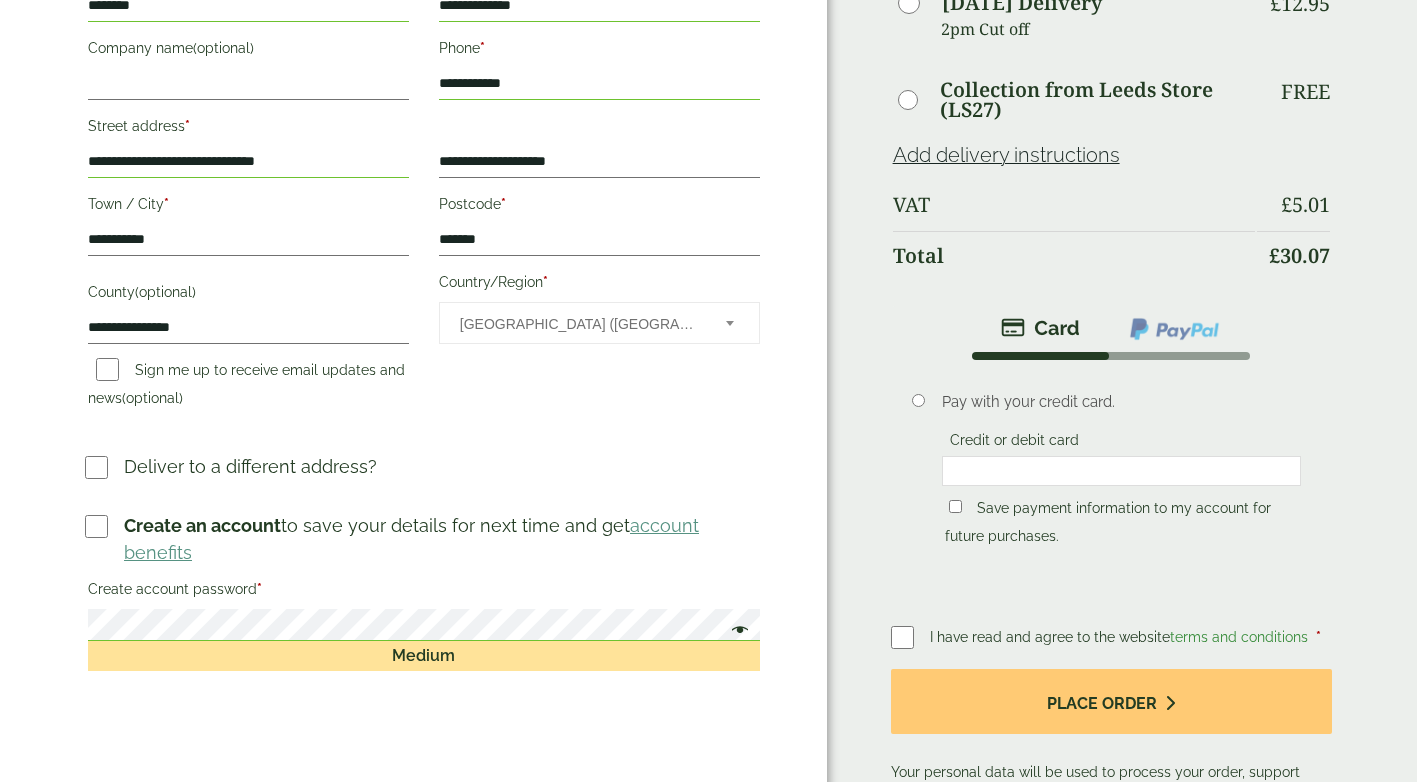scroll, scrollTop: 500, scrollLeft: 0, axis: vertical 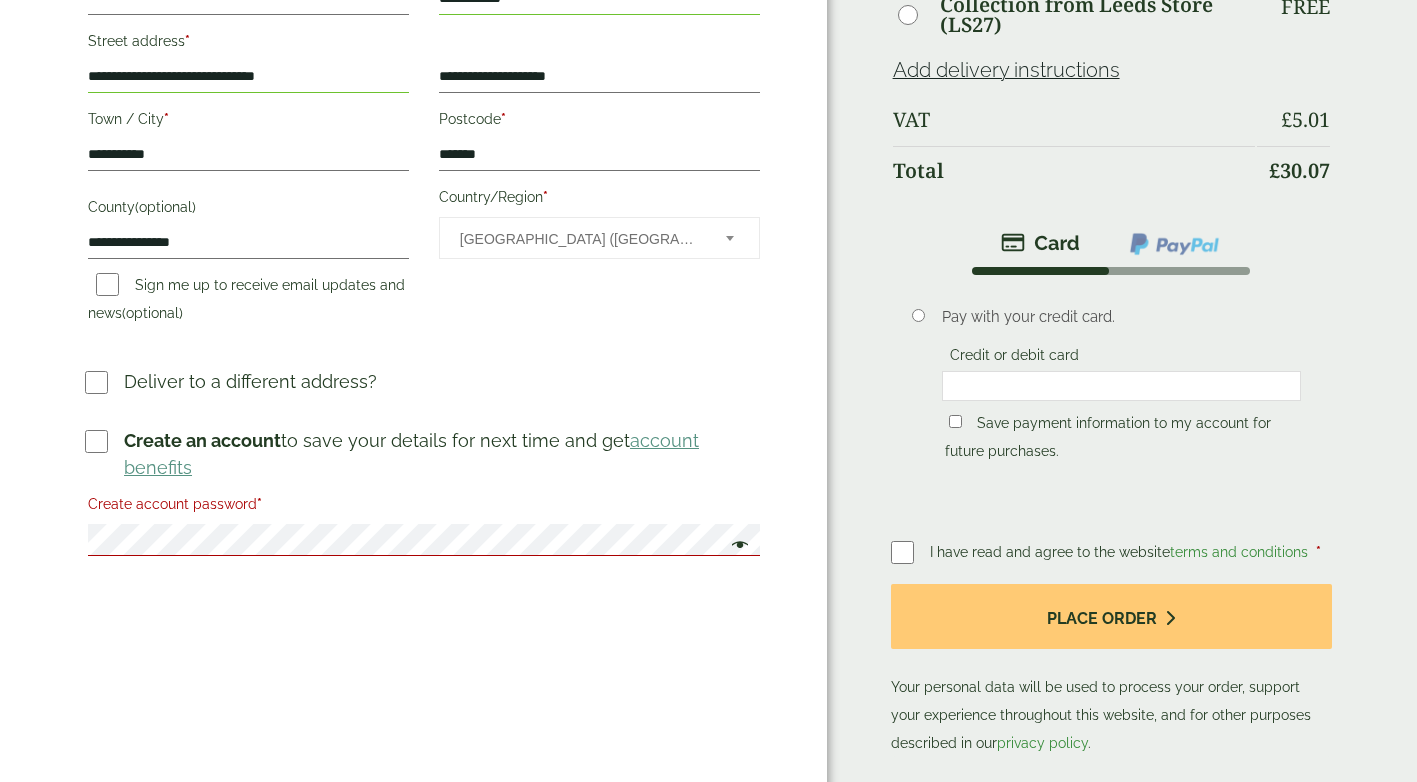 click at bounding box center [736, 547] 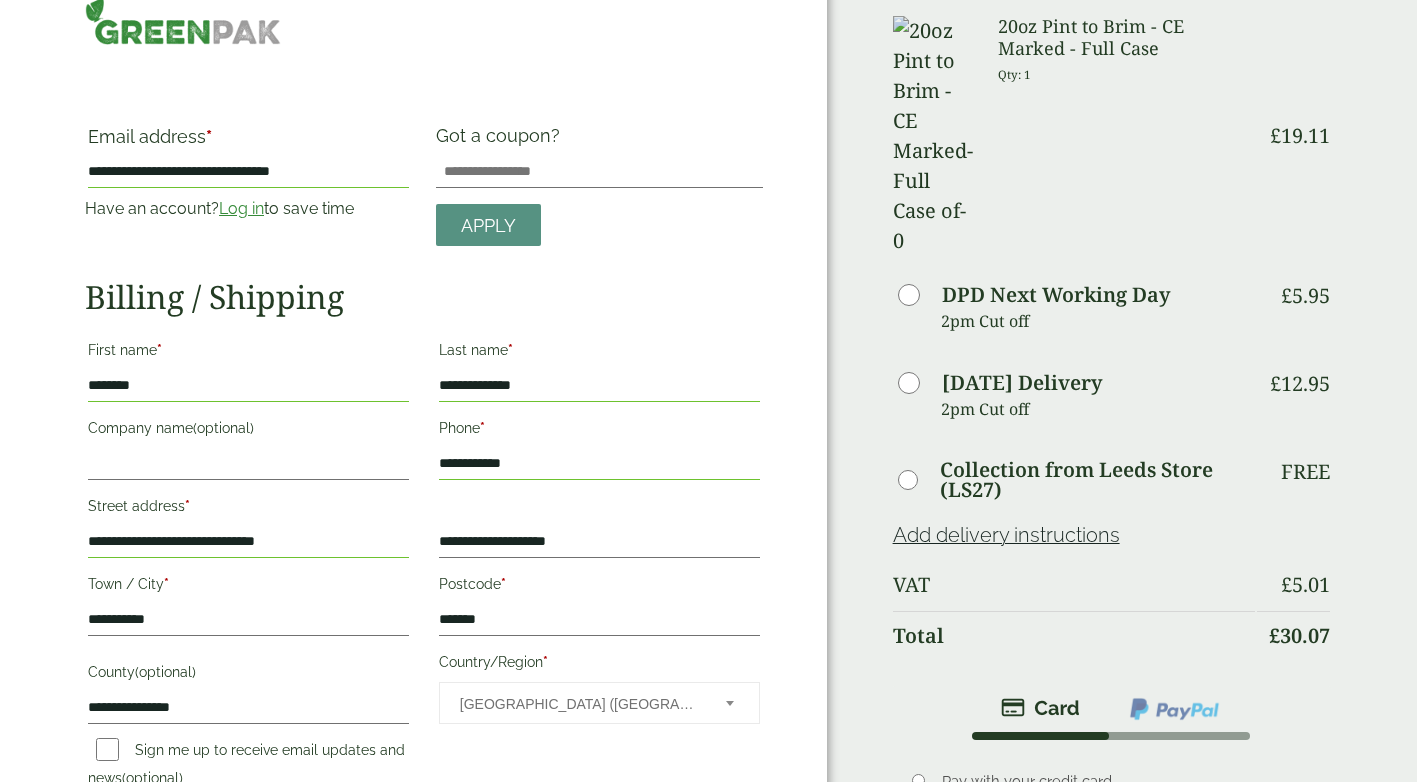 scroll, scrollTop: 0, scrollLeft: 0, axis: both 